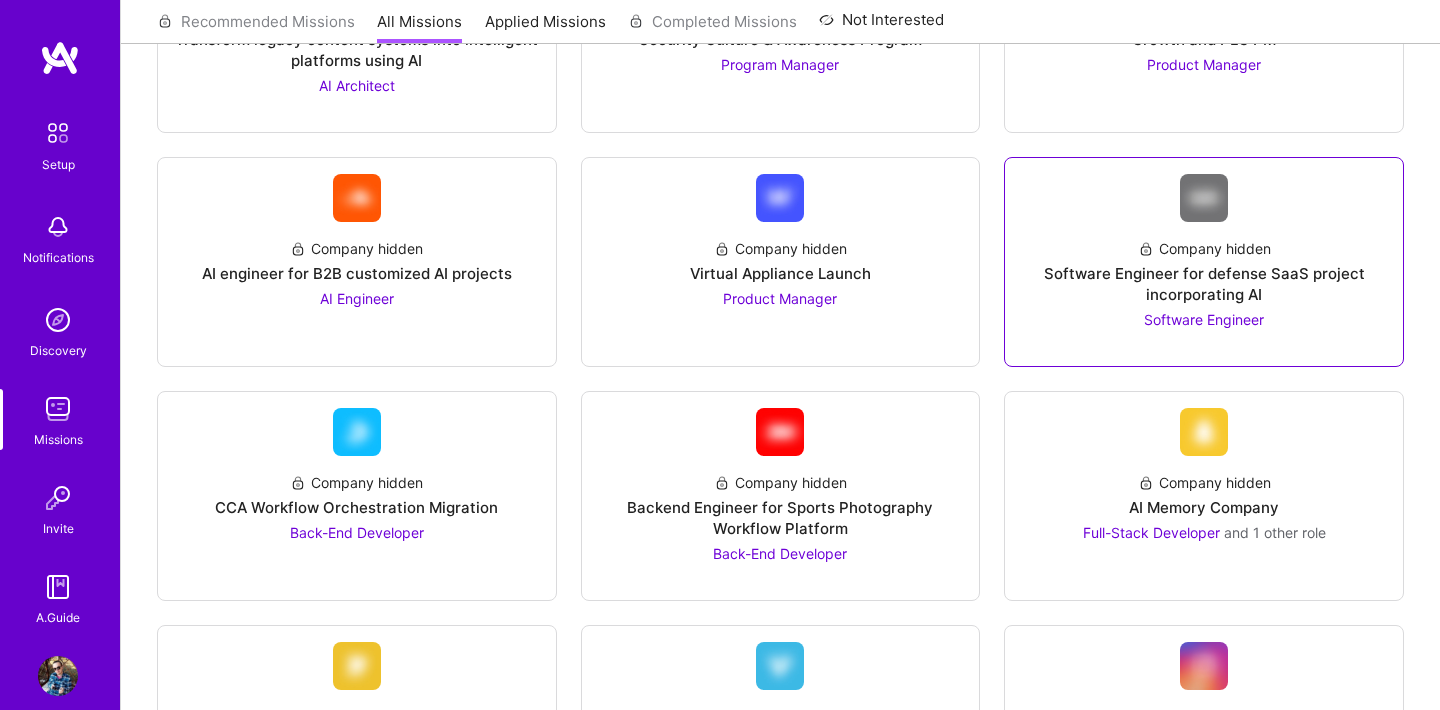 scroll, scrollTop: 669, scrollLeft: 0, axis: vertical 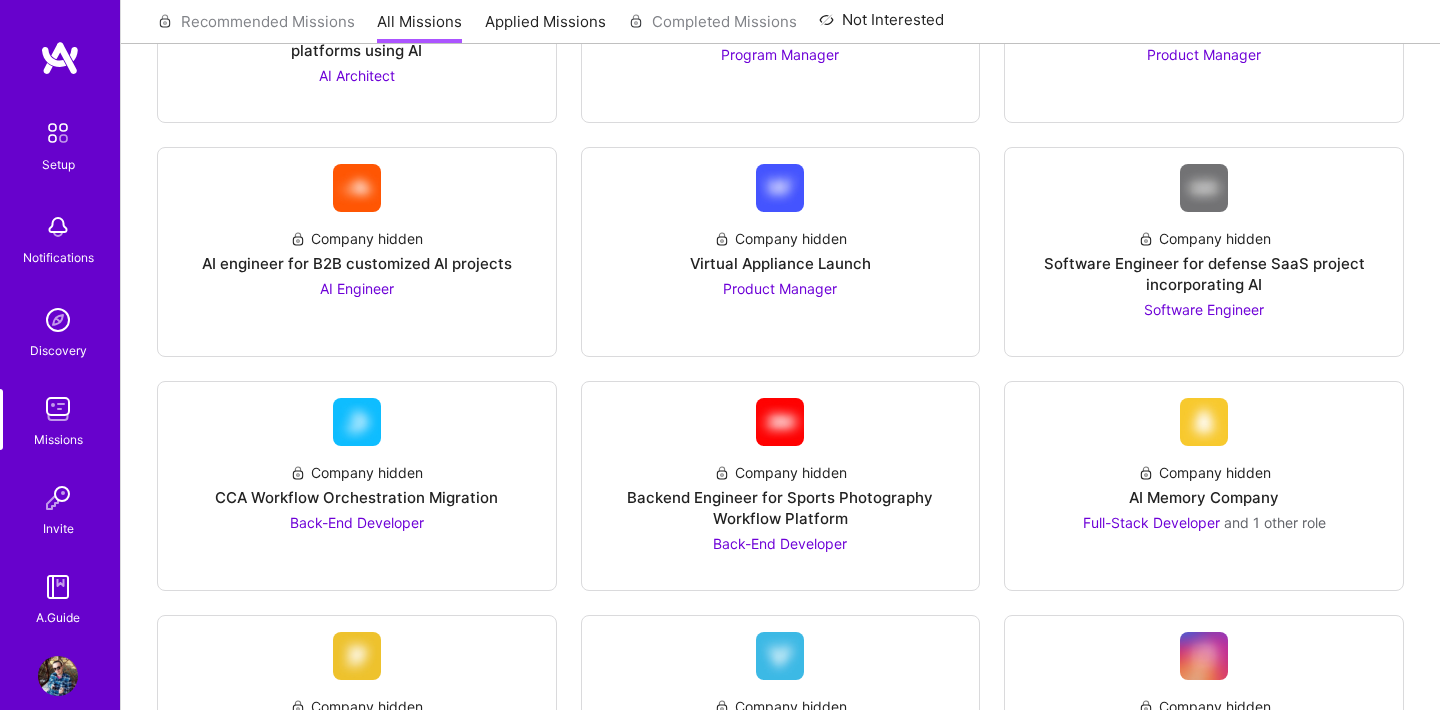 click on "Notifications" at bounding box center (58, 257) 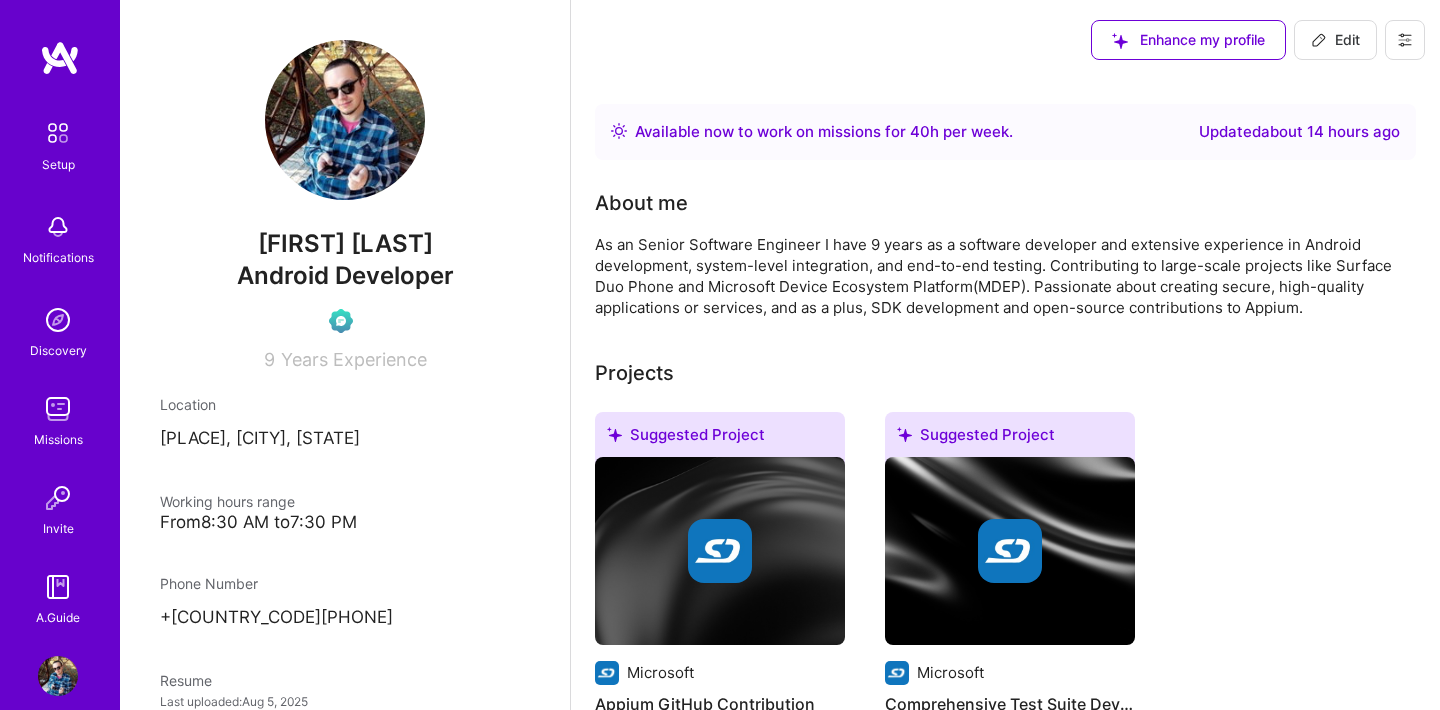 scroll, scrollTop: 0, scrollLeft: 0, axis: both 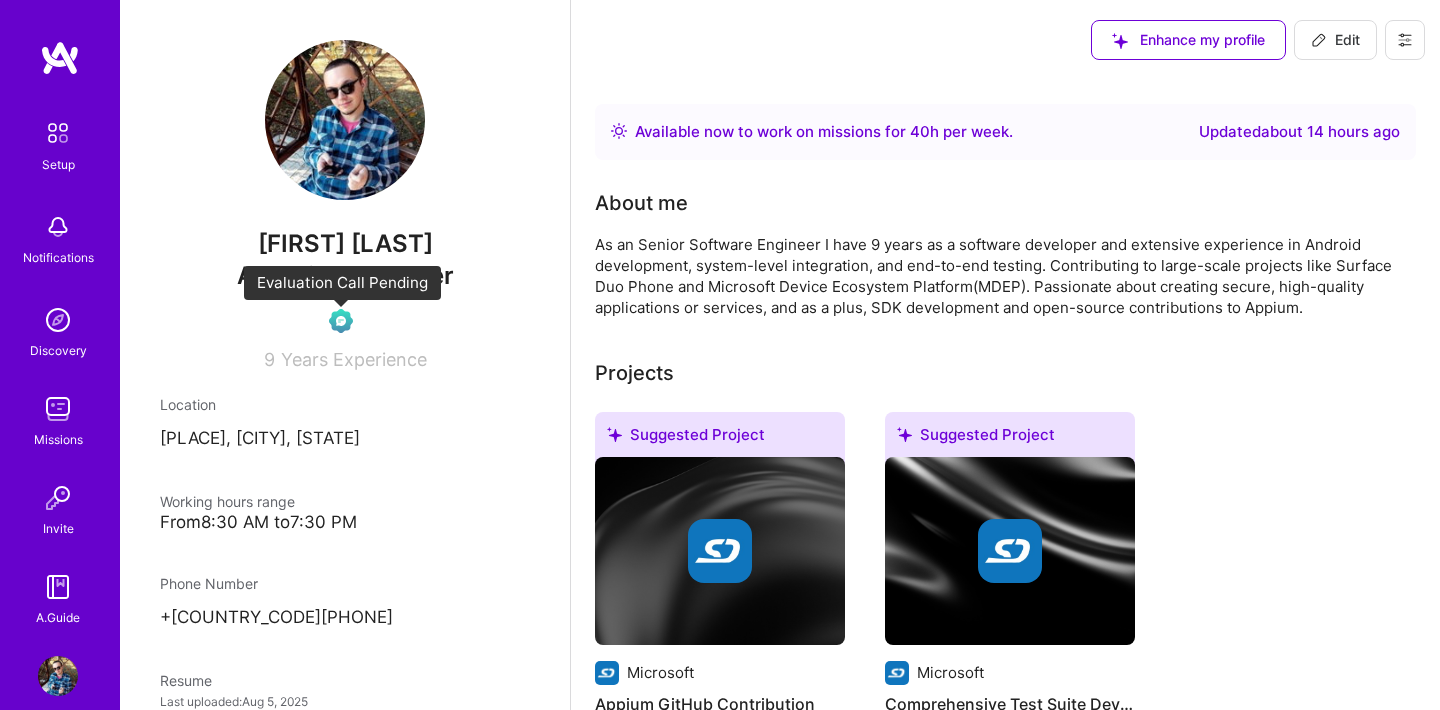 click at bounding box center [341, 321] 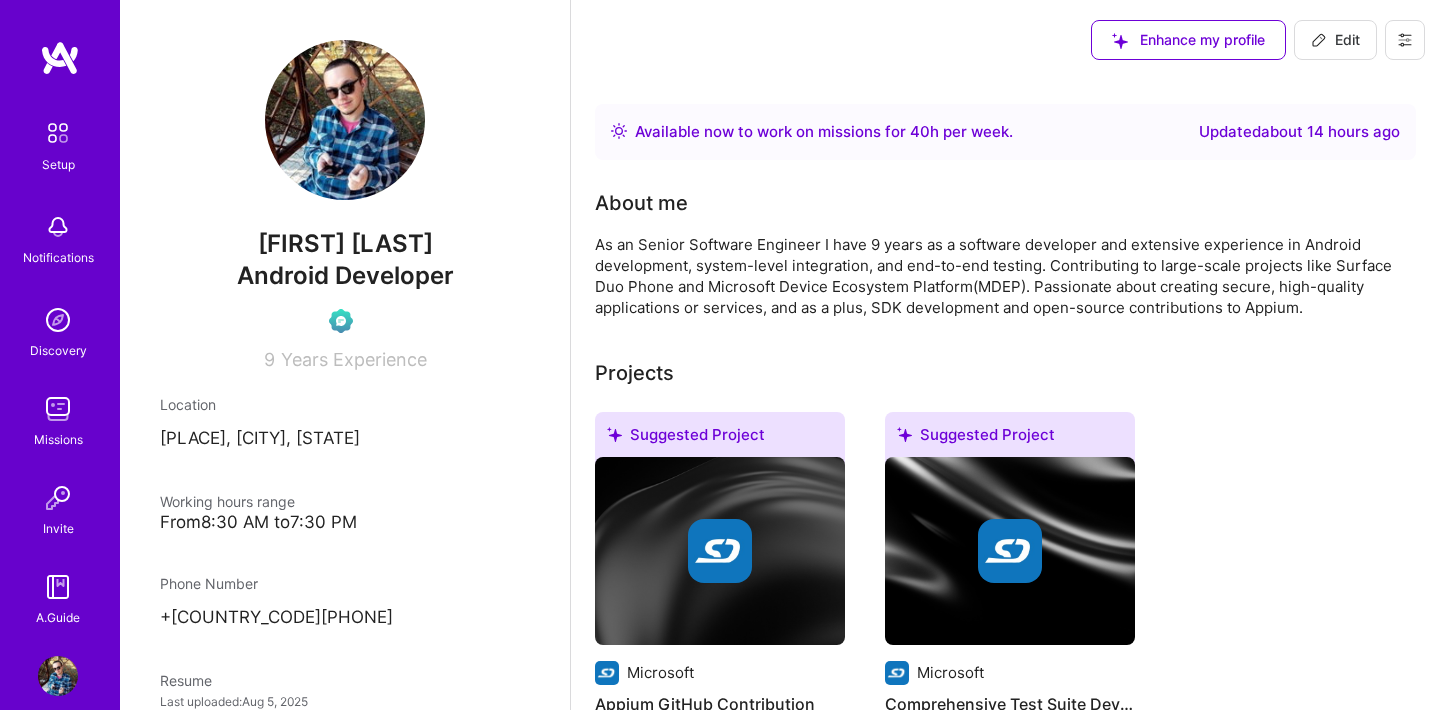 click at bounding box center (58, 133) 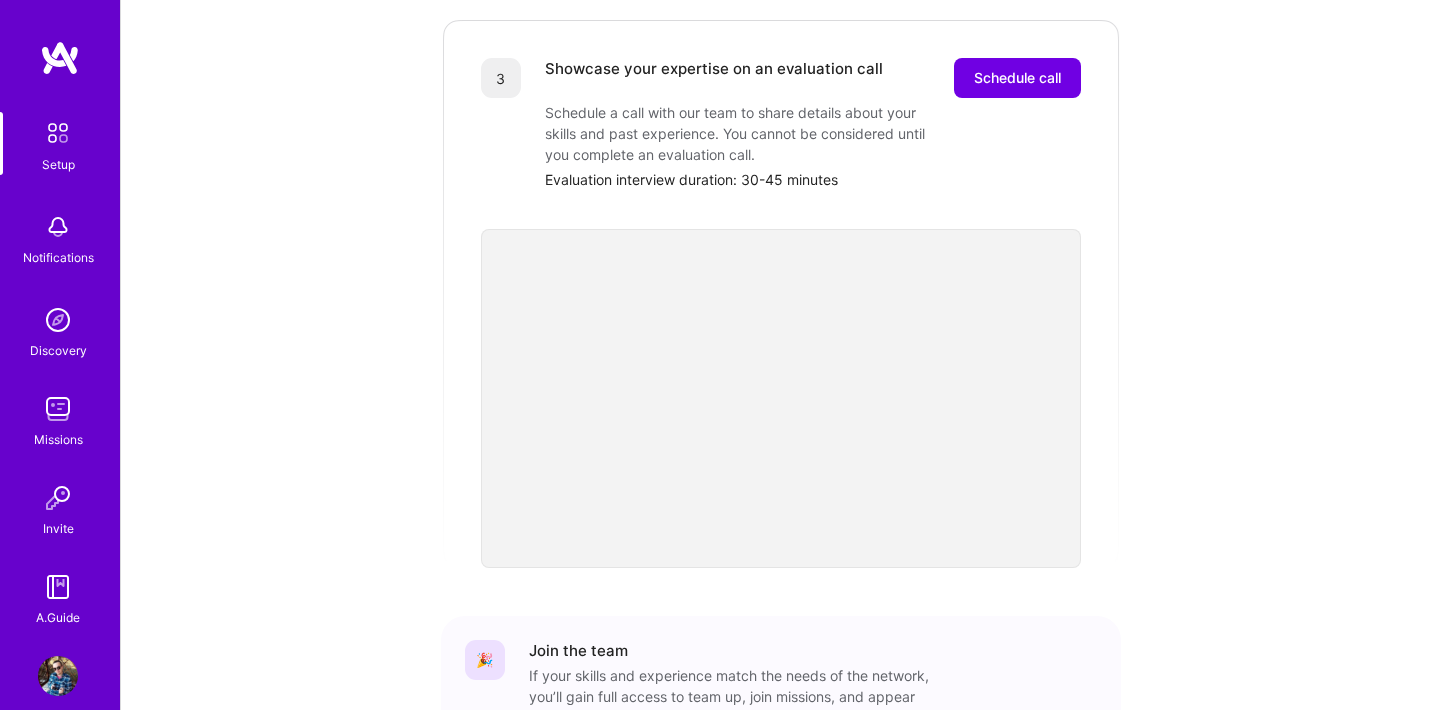 scroll, scrollTop: 582, scrollLeft: 0, axis: vertical 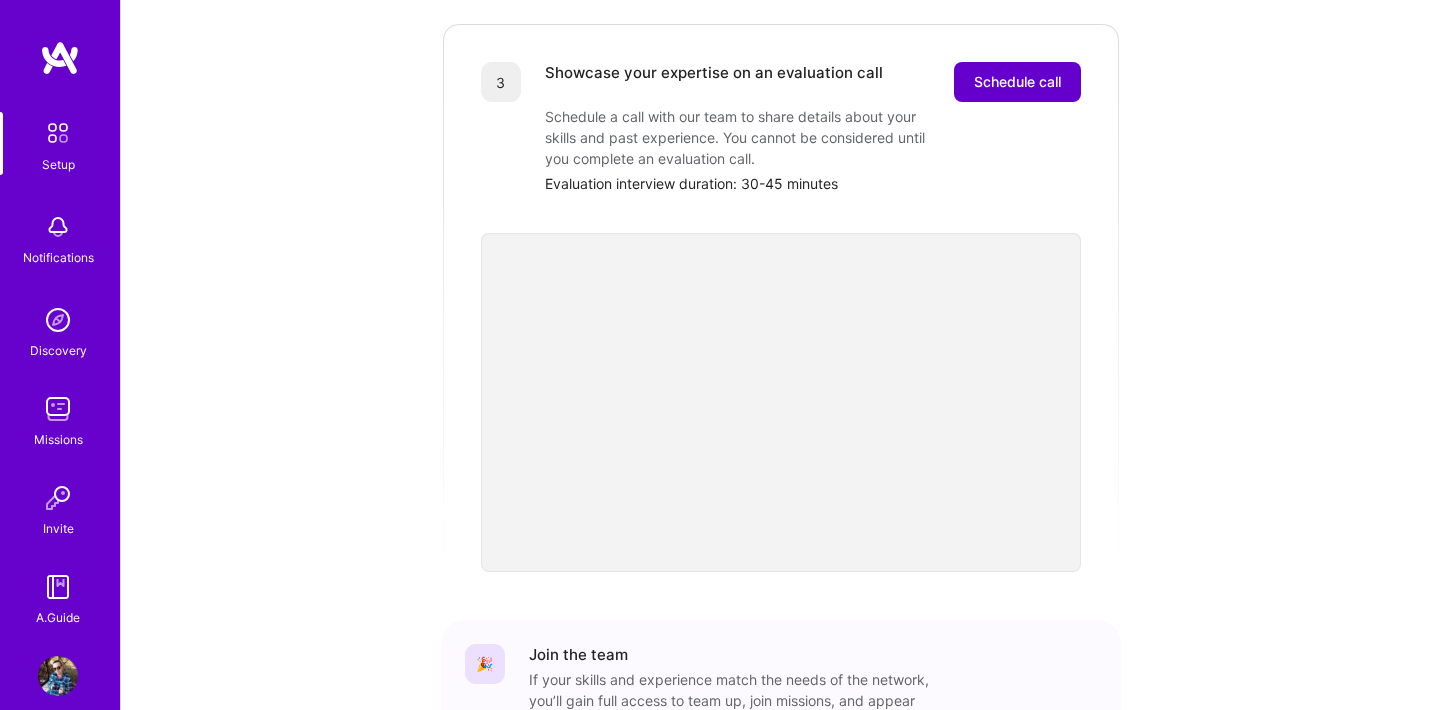 click on "Schedule call" at bounding box center [1017, 82] 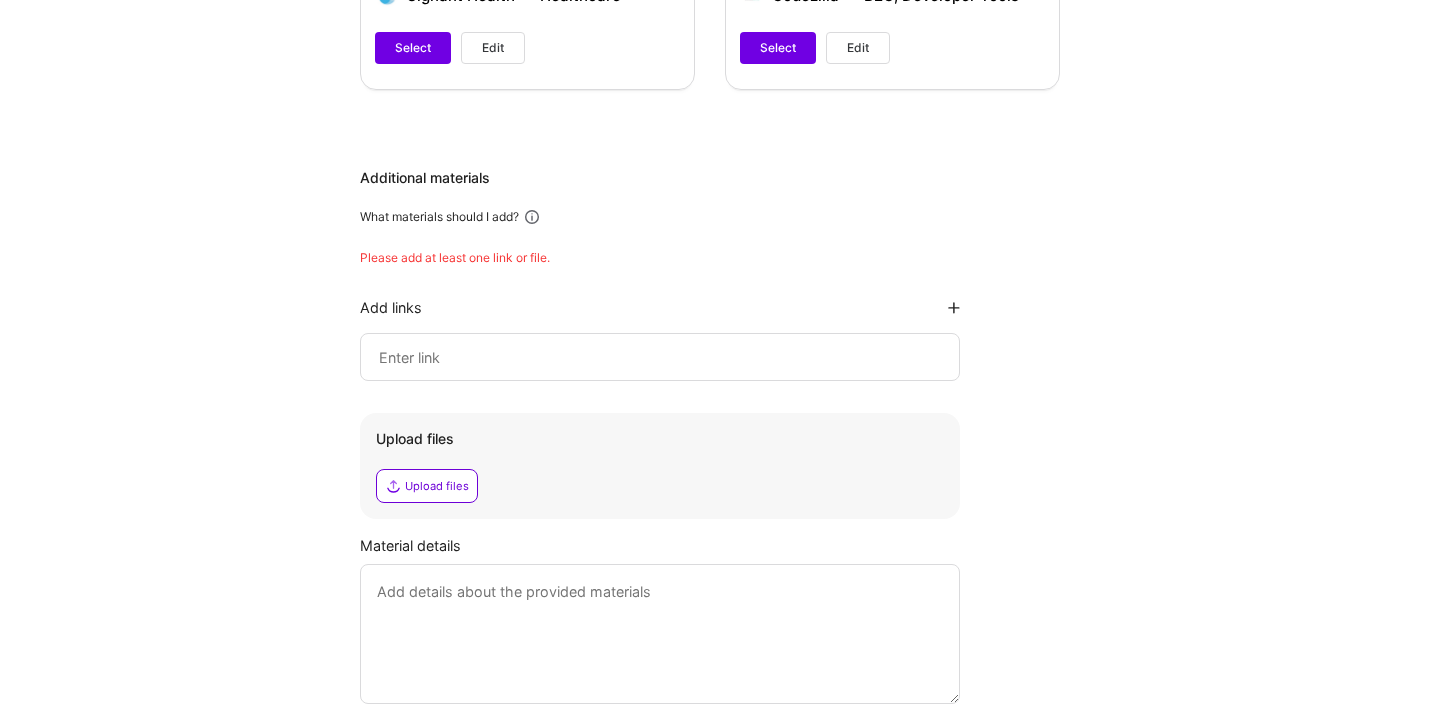 scroll, scrollTop: 2191, scrollLeft: 0, axis: vertical 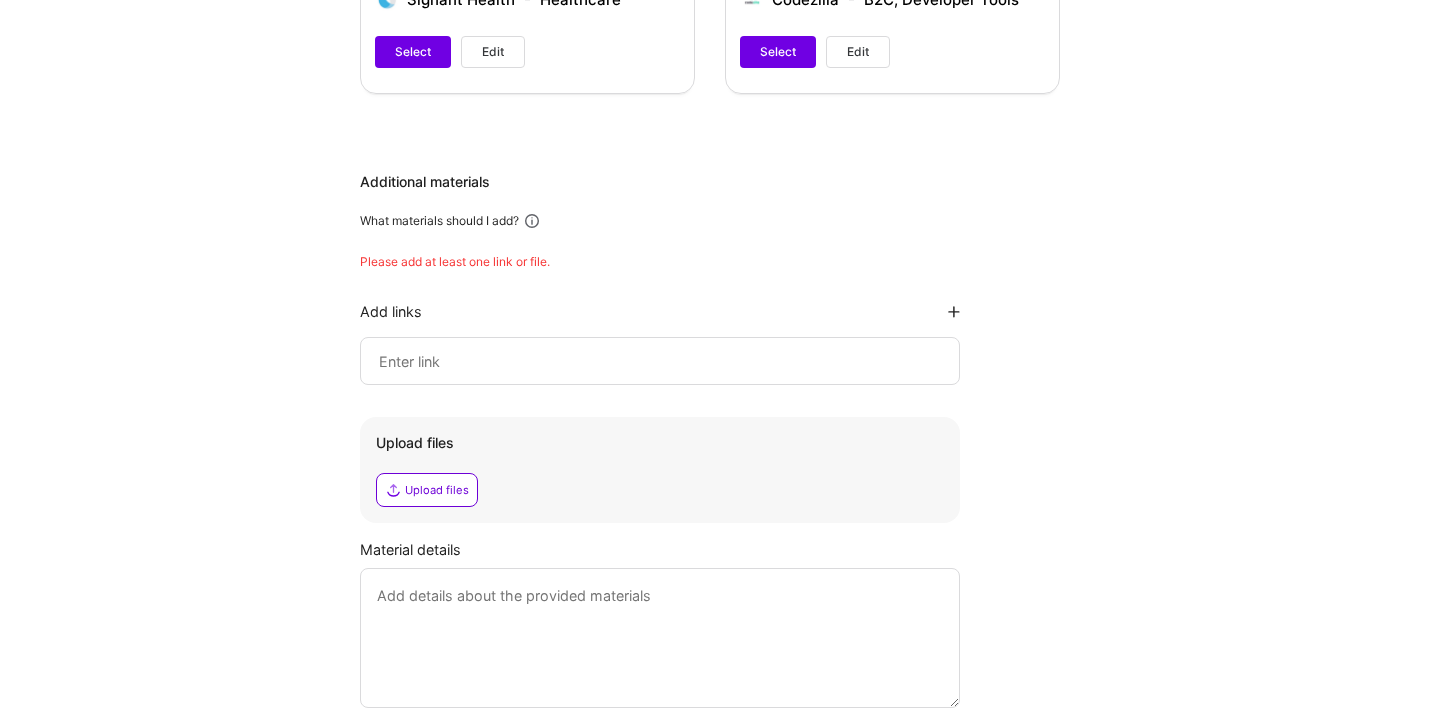 click on "Hi  Mihai , answer a few questions to guide and schedule our call Skills Please add up to  5  skills you want to be evaluated on.  Please make sure to select at least  2  and not more than  5 Add skills... Projects Please select projects that best represent your skills and experience. Be prepared to discuss these in more detail during the call.   Please make sure that at least two projects are selected, with at least one of the projects including the skills:   . Add Project Microsoft Device Ecosystem Platform Microsoft   Enterprise Software Select Edit Appium document the new currentDisplayId setting Microsoft   Developer Tools, Open Source Select Edit Appium enhanced screen selection for UI interaction Microsoft   Consumer Electronics, Developer Tools Select Edit Microsoft Surface Duo Phone 2 Microsoft   Consumer Electronics Select Edit Microsoft Surface Duo Phone Microsoft   Consumer Electronics Select Edit TrialMax App Signant Health   Enterprise Software, Healthcare Select Edit Signant Health   Healthcare" at bounding box center (710, -647) 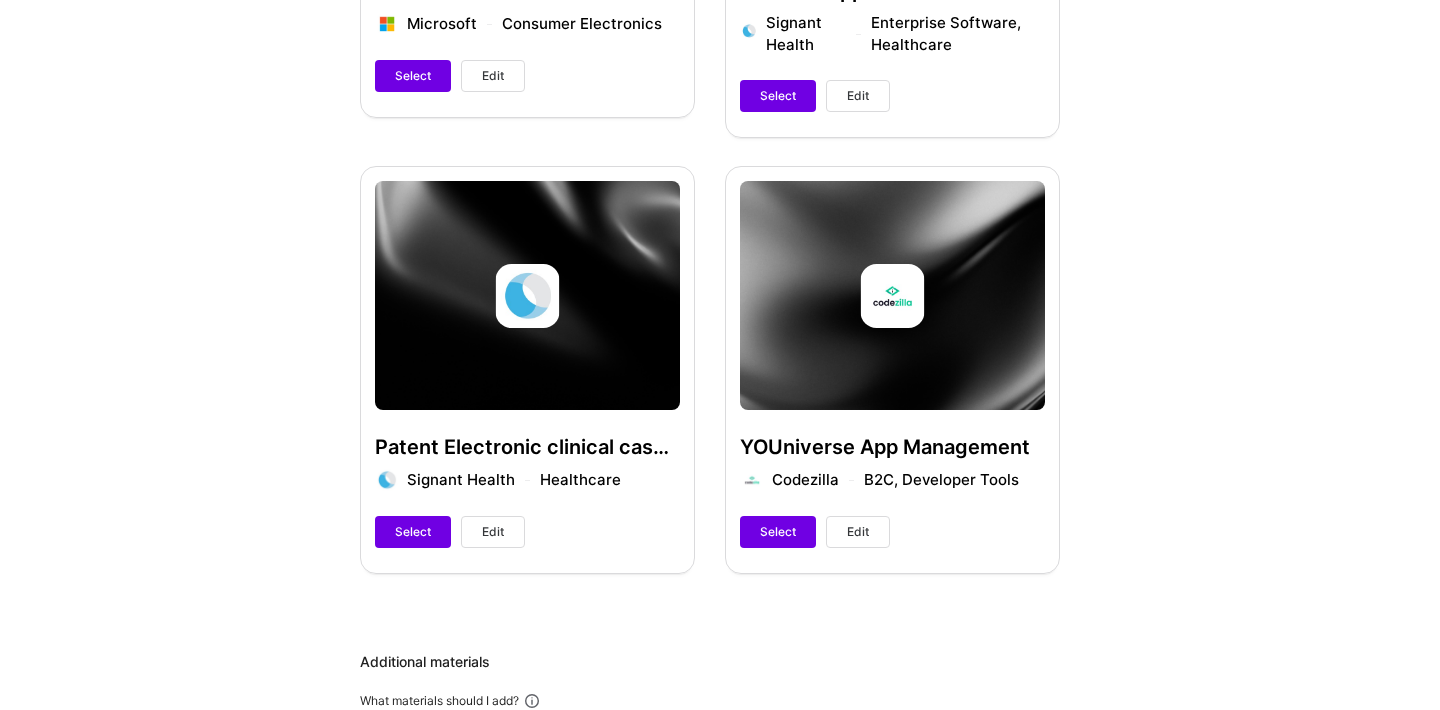 scroll, scrollTop: 1712, scrollLeft: 0, axis: vertical 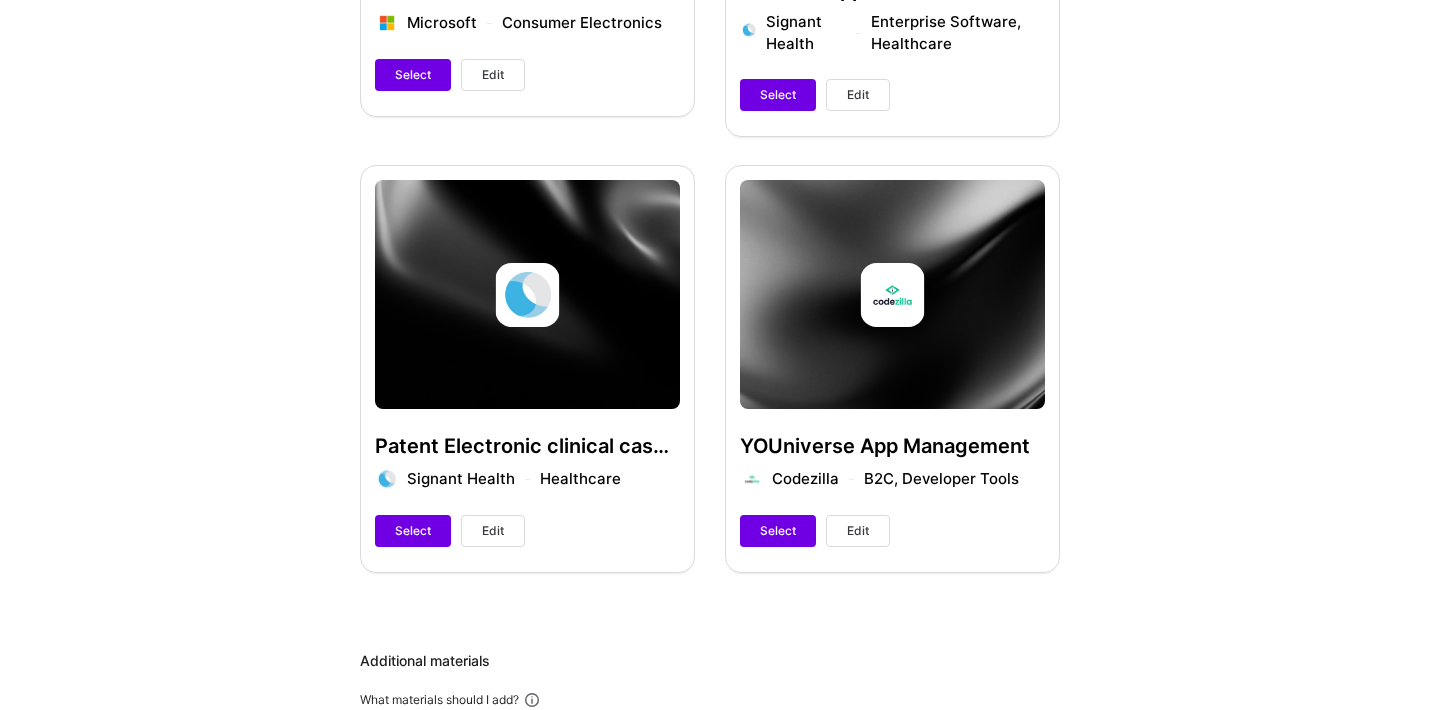 click on "Edit" at bounding box center [858, 531] 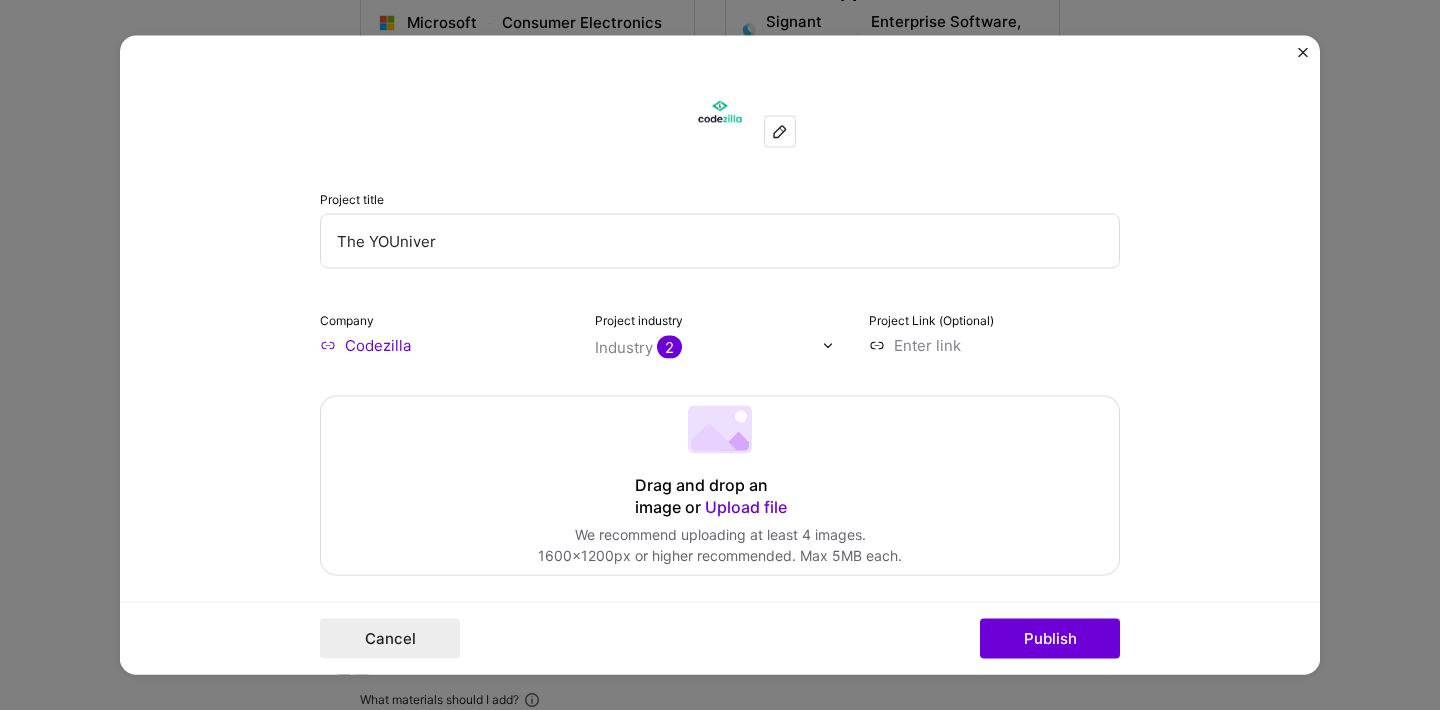 click on "The YOUniver" at bounding box center (720, 241) 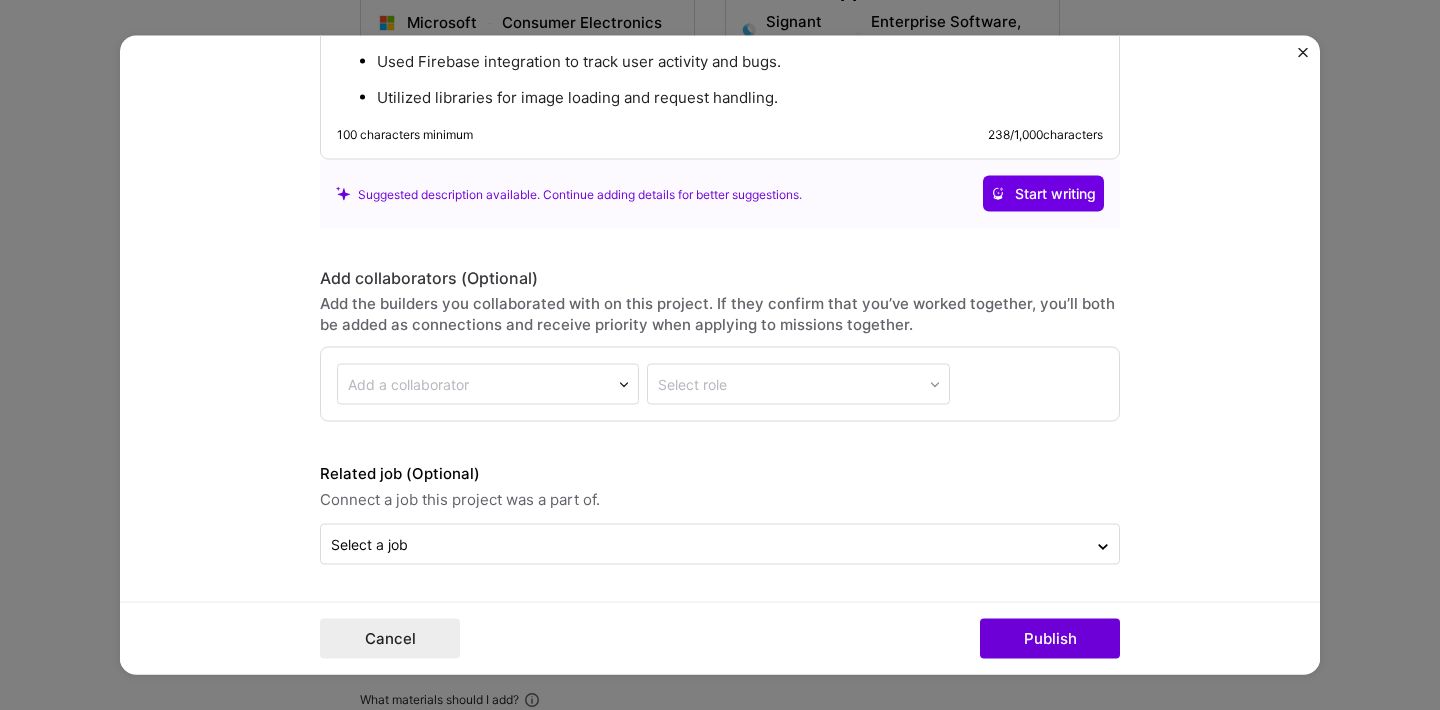 scroll, scrollTop: 1949, scrollLeft: 0, axis: vertical 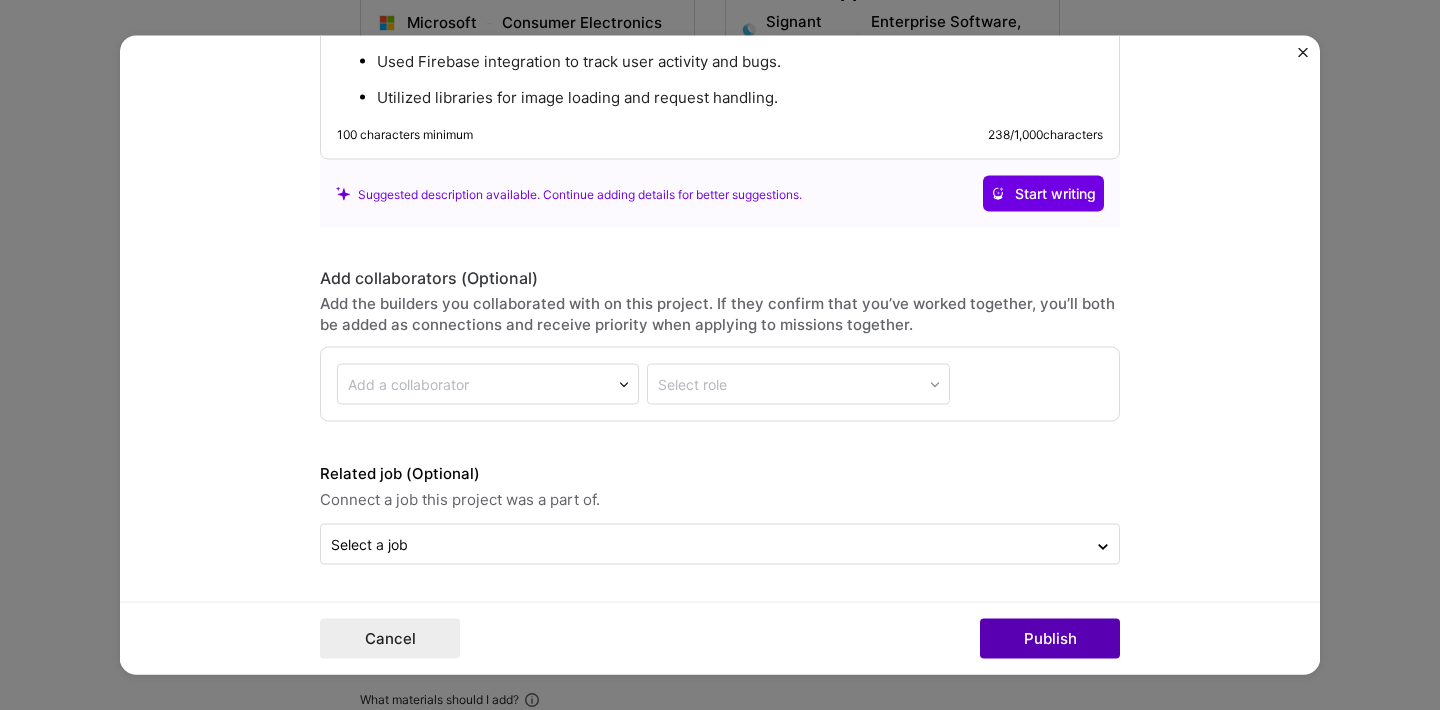 type on "The YOUnivers" 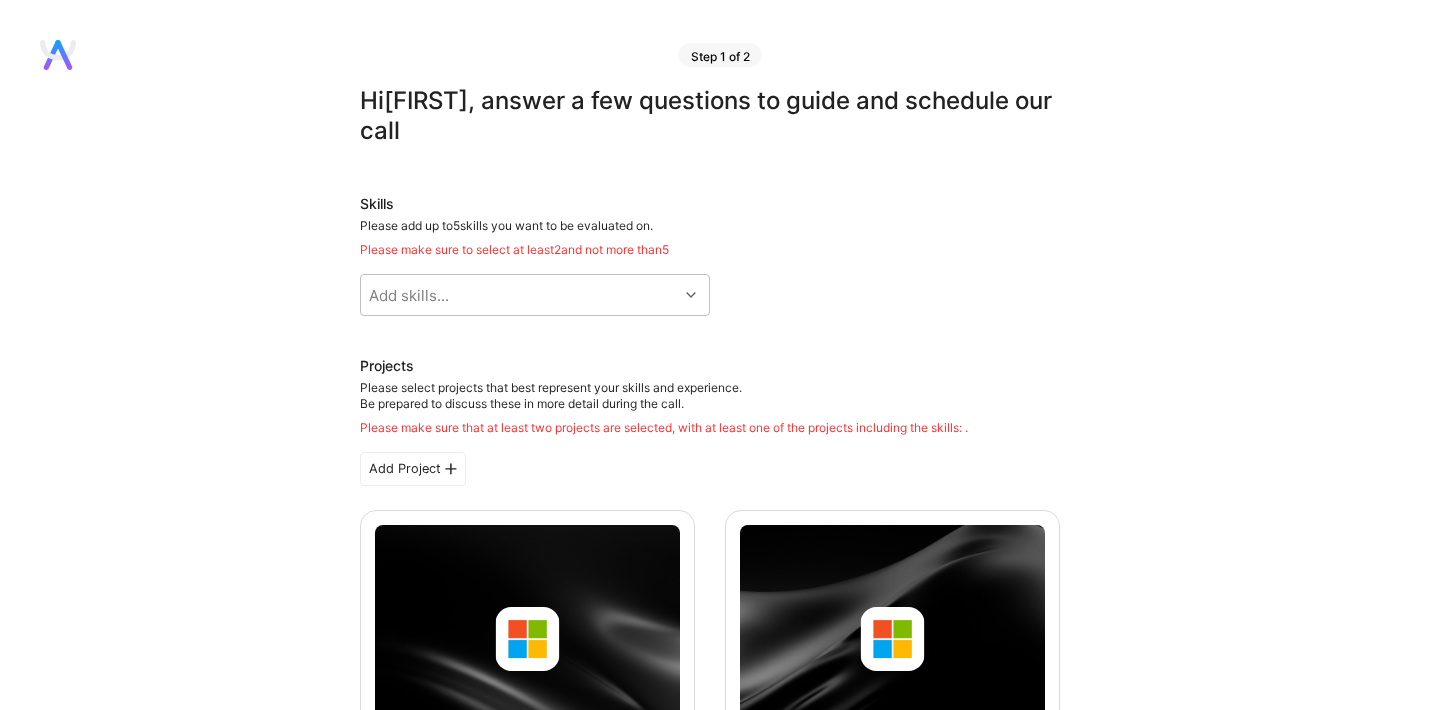 scroll, scrollTop: 0, scrollLeft: 0, axis: both 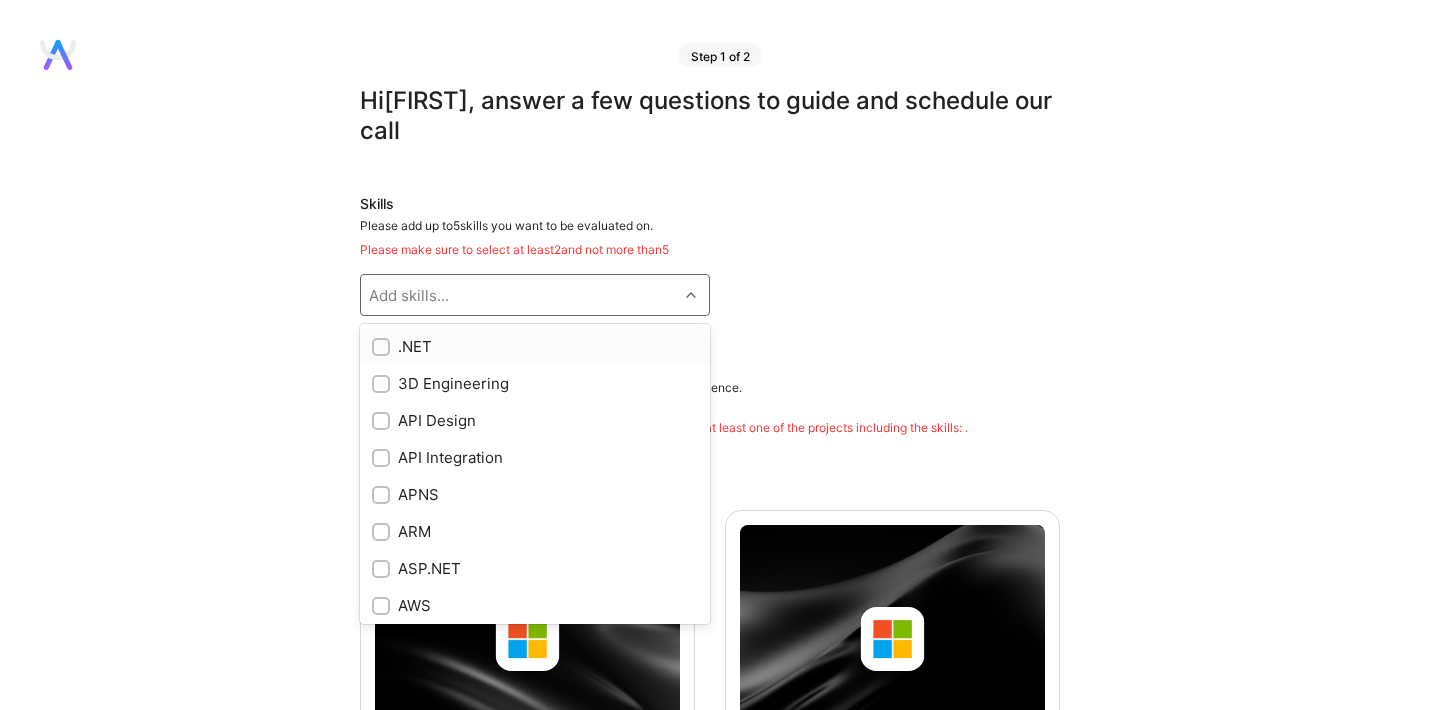 click on "Add skills..." at bounding box center (519, 295) 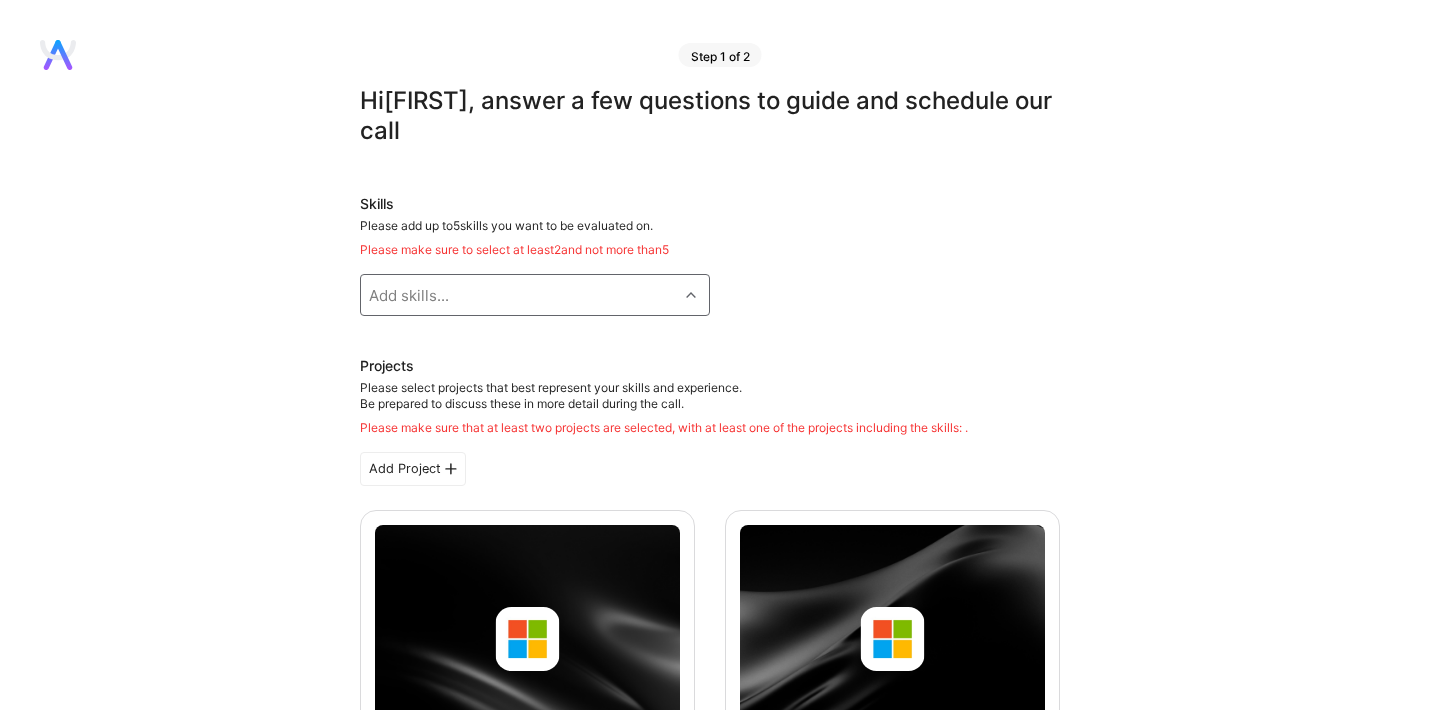 click at bounding box center [693, 295] 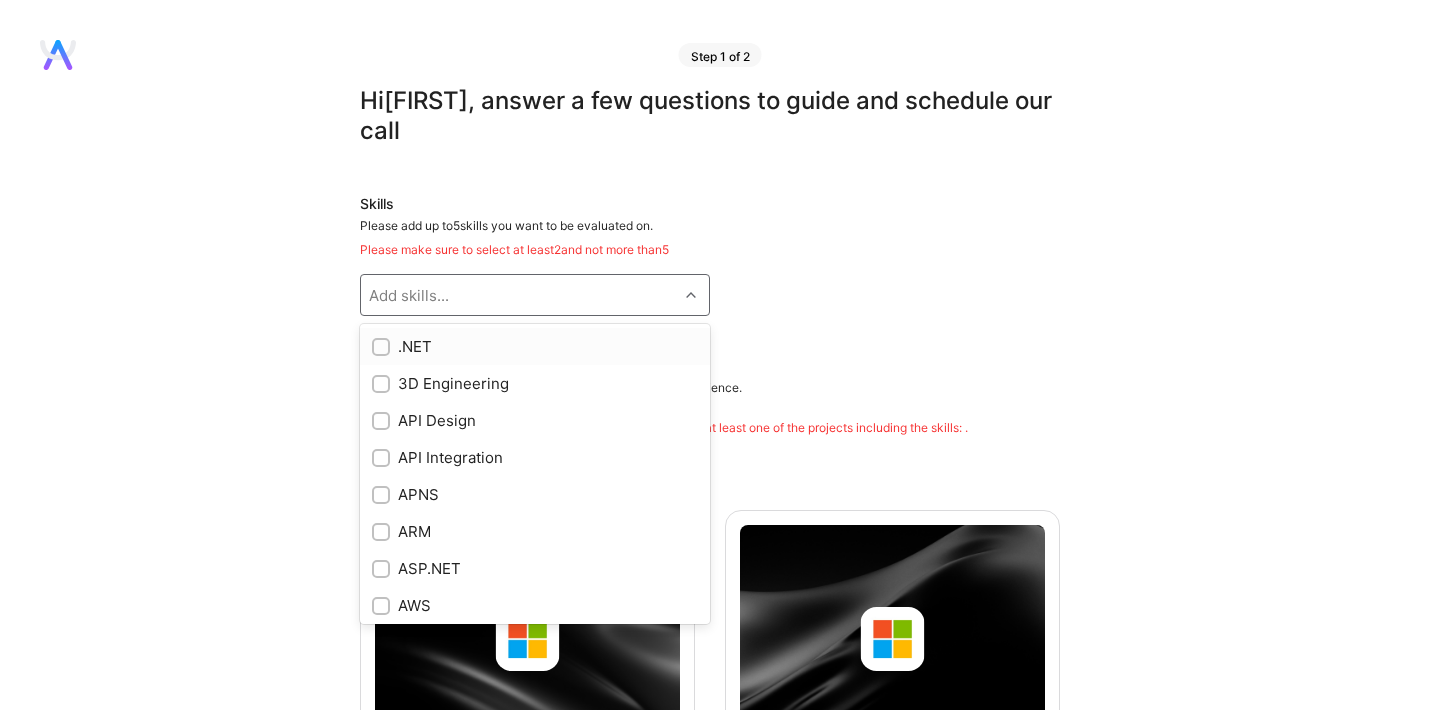 click at bounding box center [693, 295] 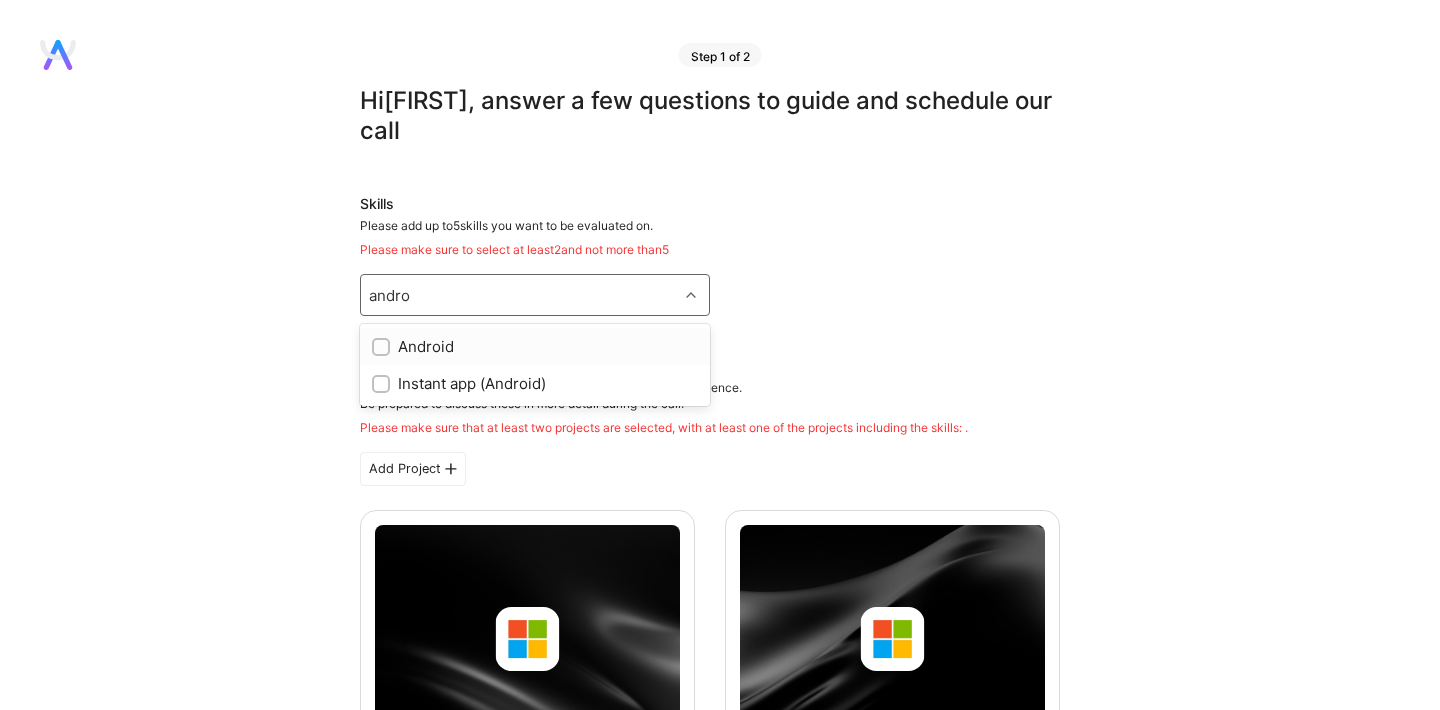 type on "androi" 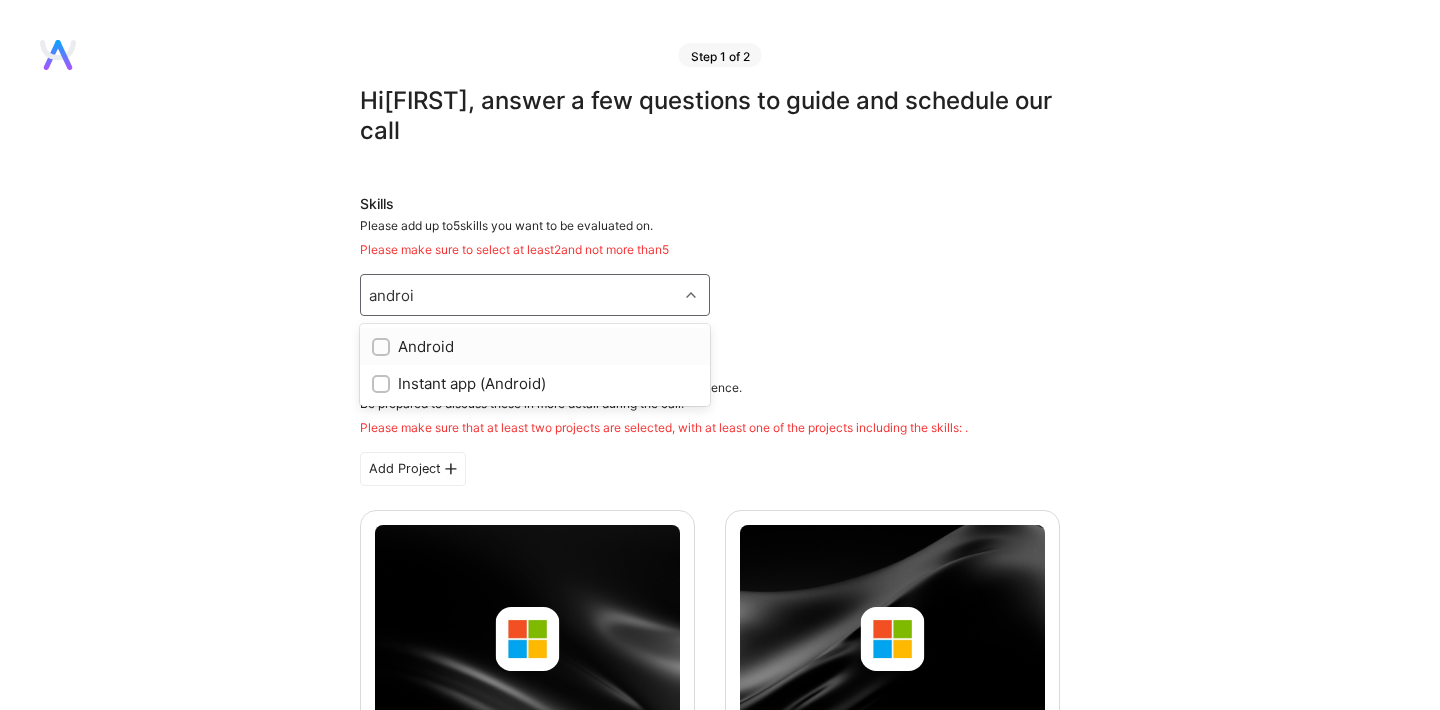 click on "Android" at bounding box center (535, 346) 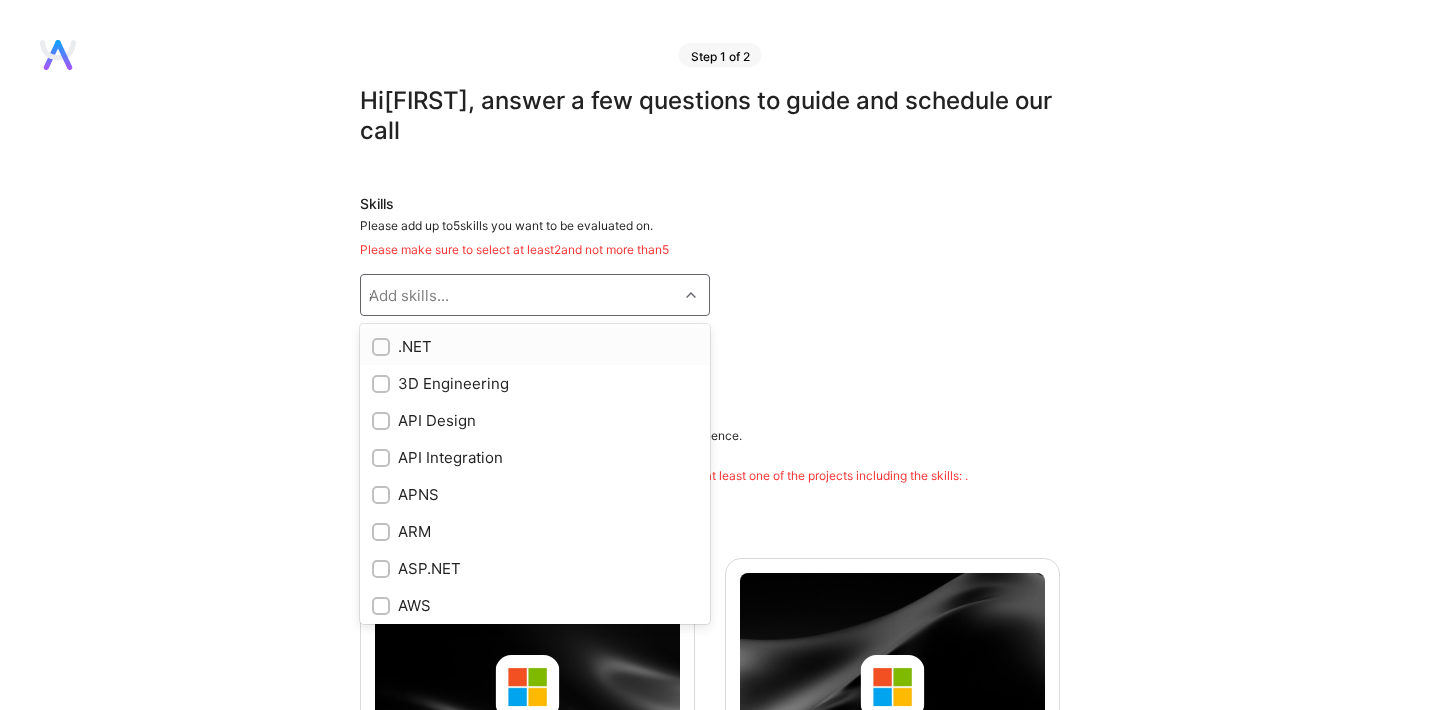 type 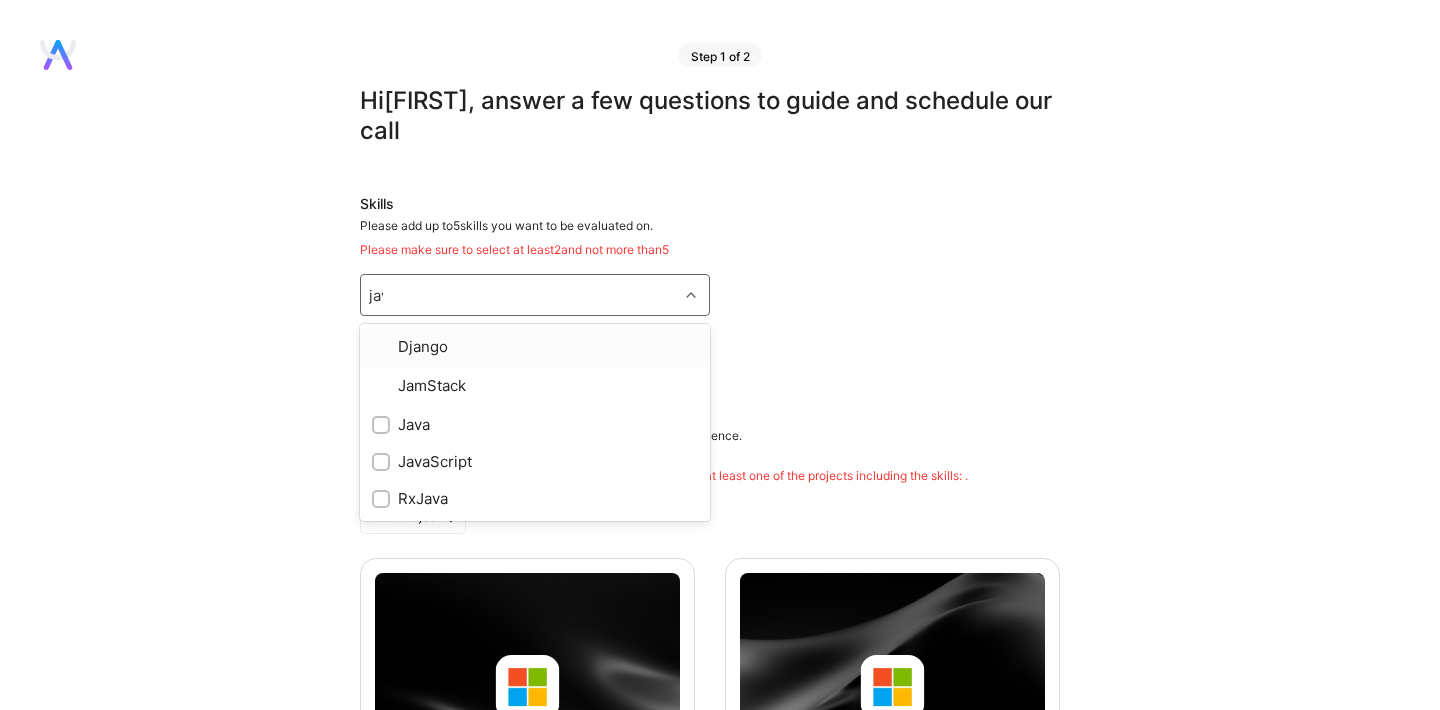 type on "java" 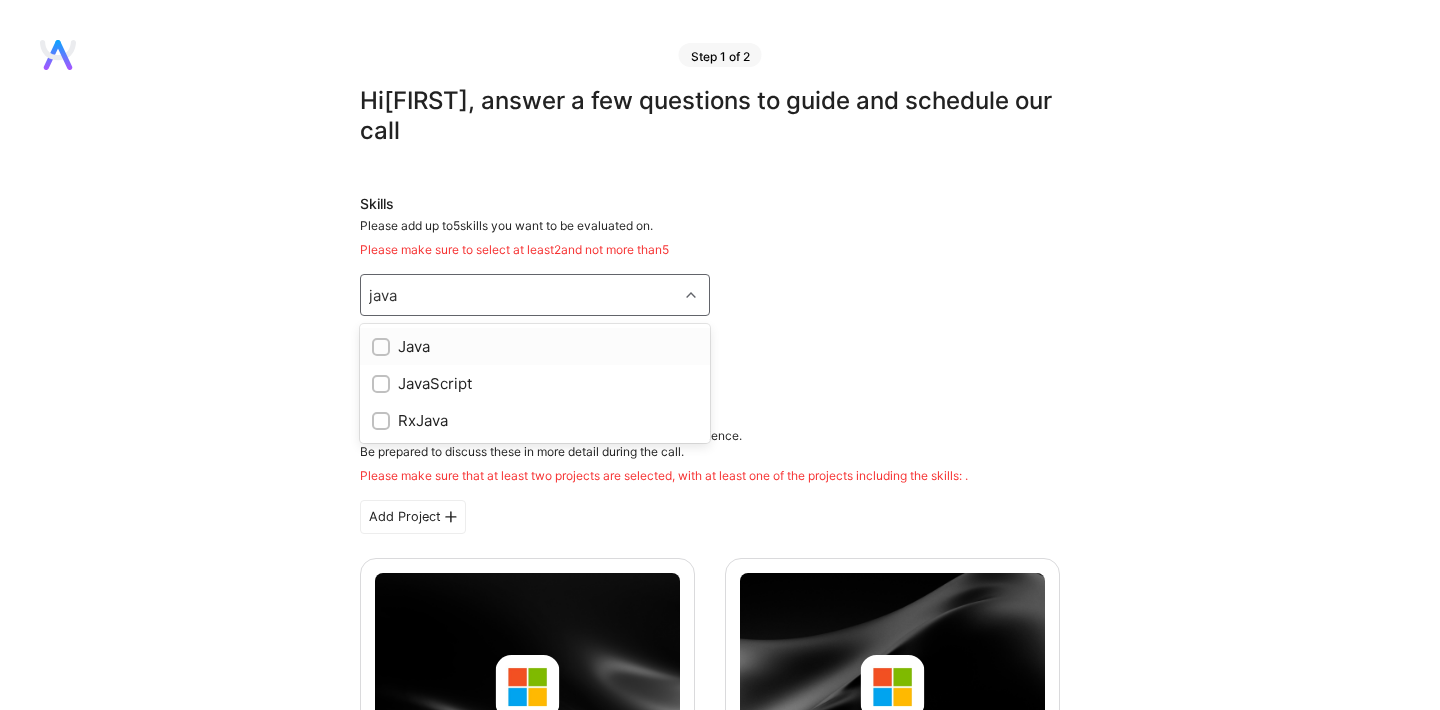 click on "Java" at bounding box center (535, 346) 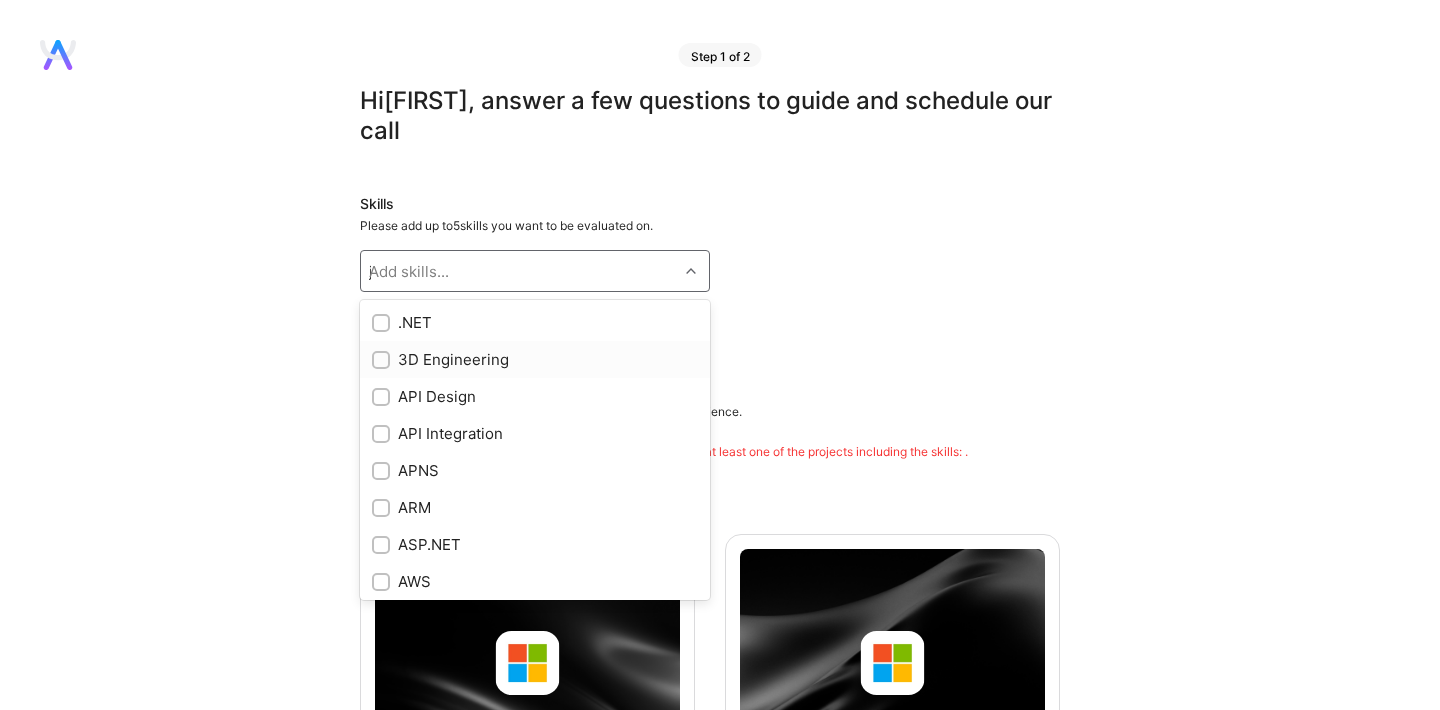 type 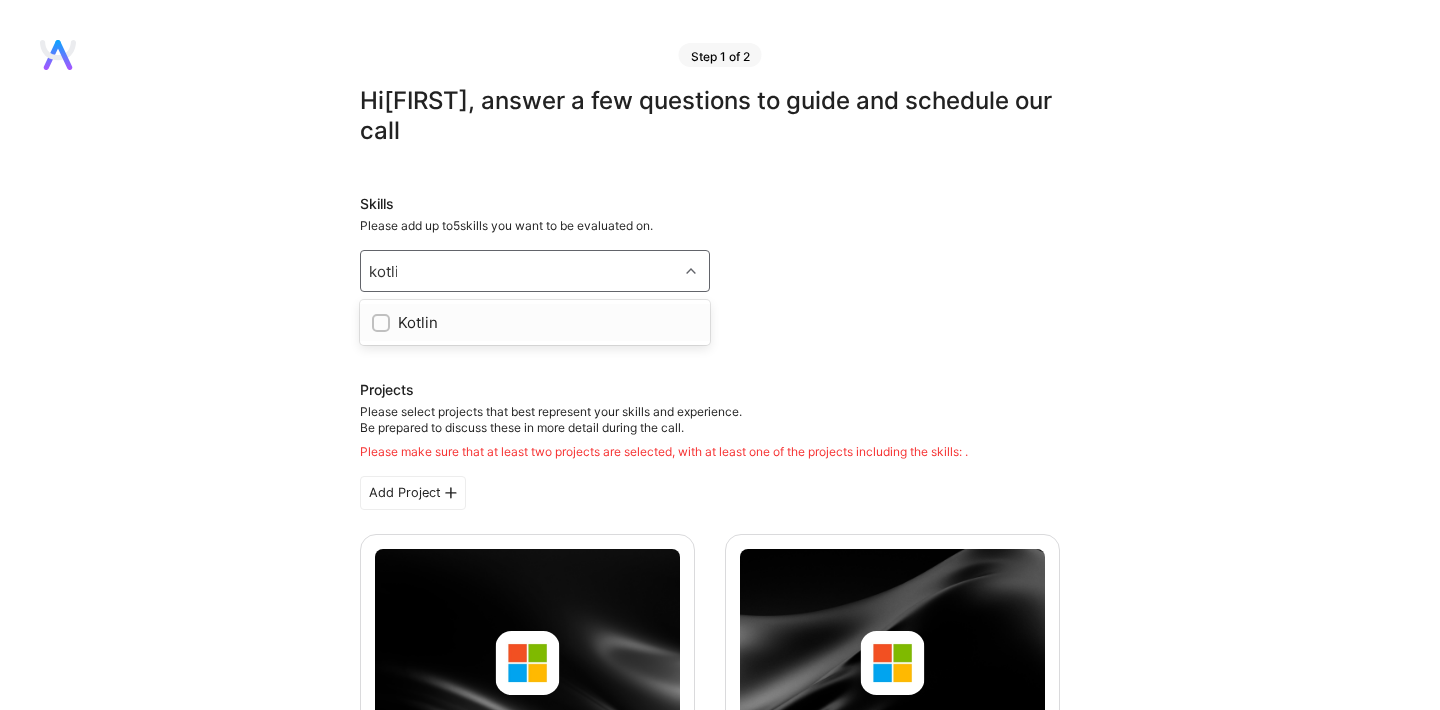 type on "kotlin" 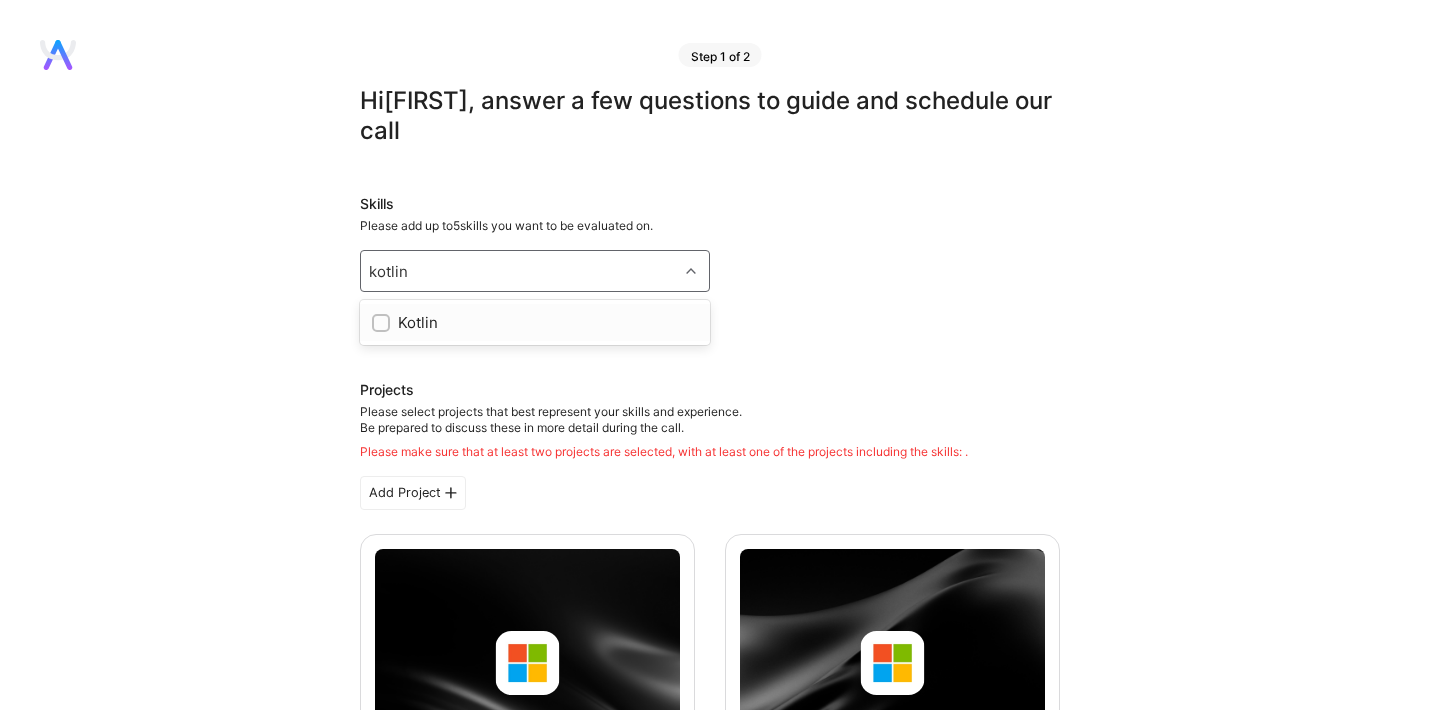 click on "Kotlin" at bounding box center (535, 322) 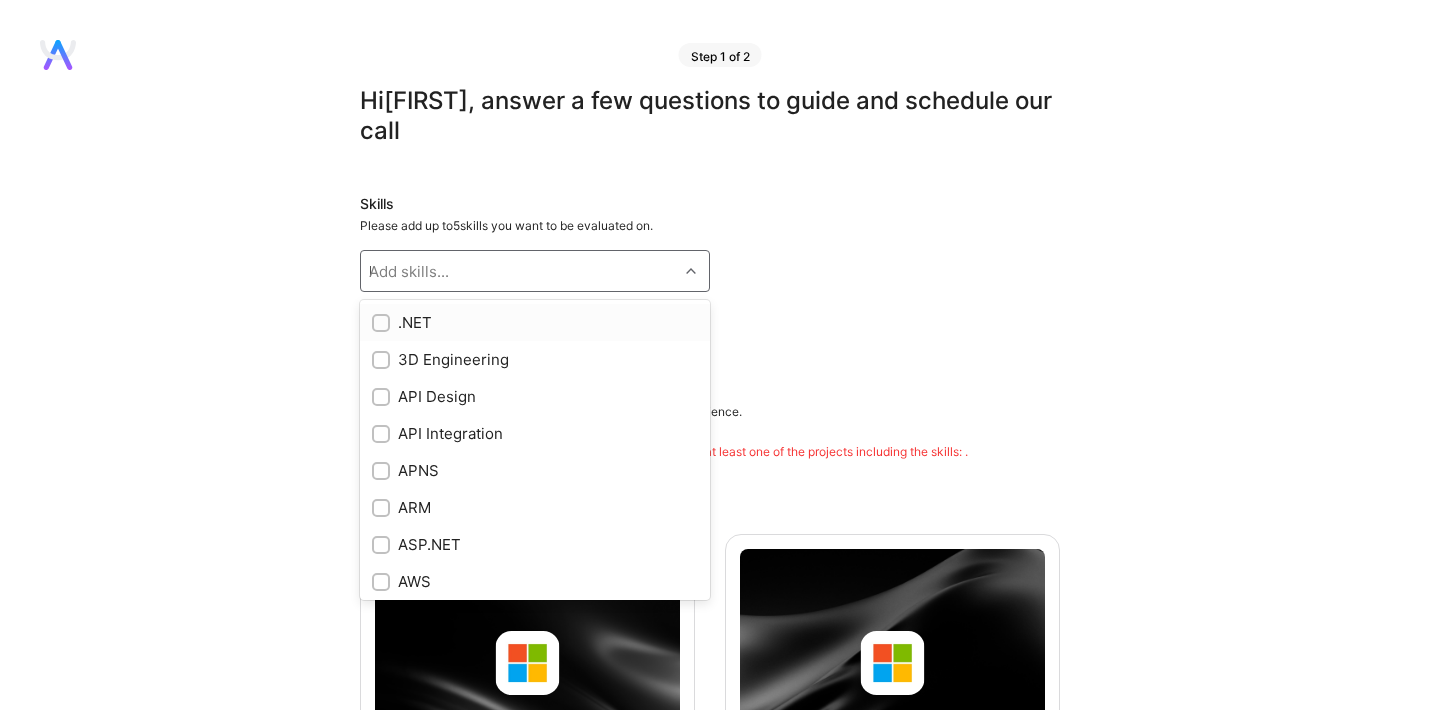 type 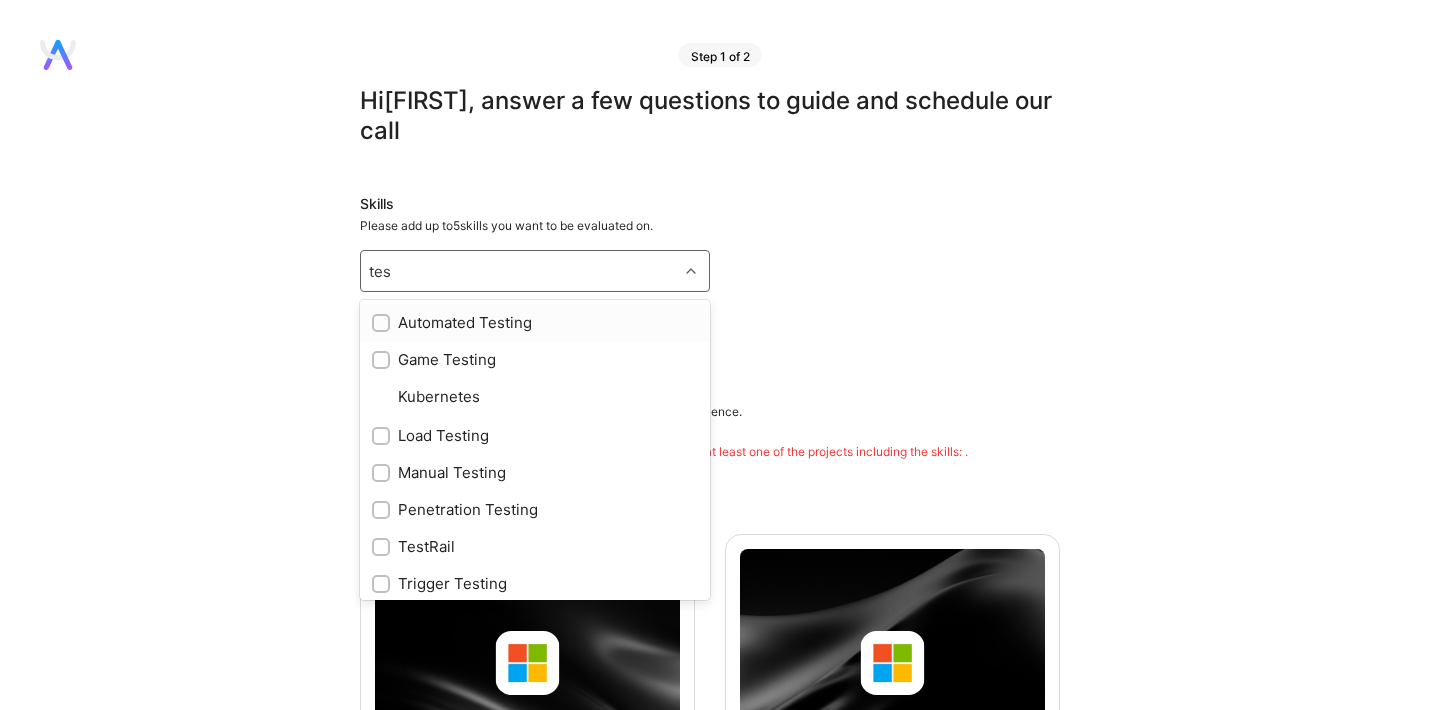 type on "test" 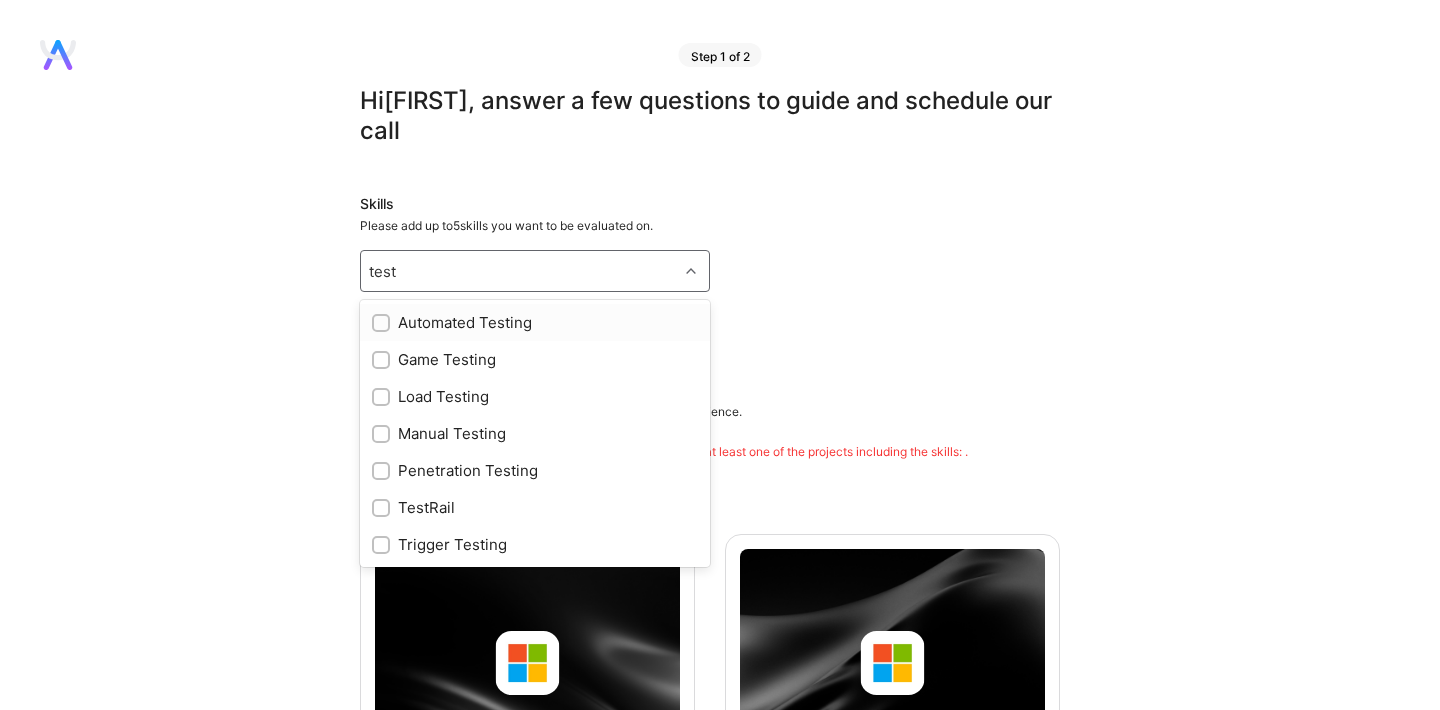 click on "Automated Testing" at bounding box center (535, 322) 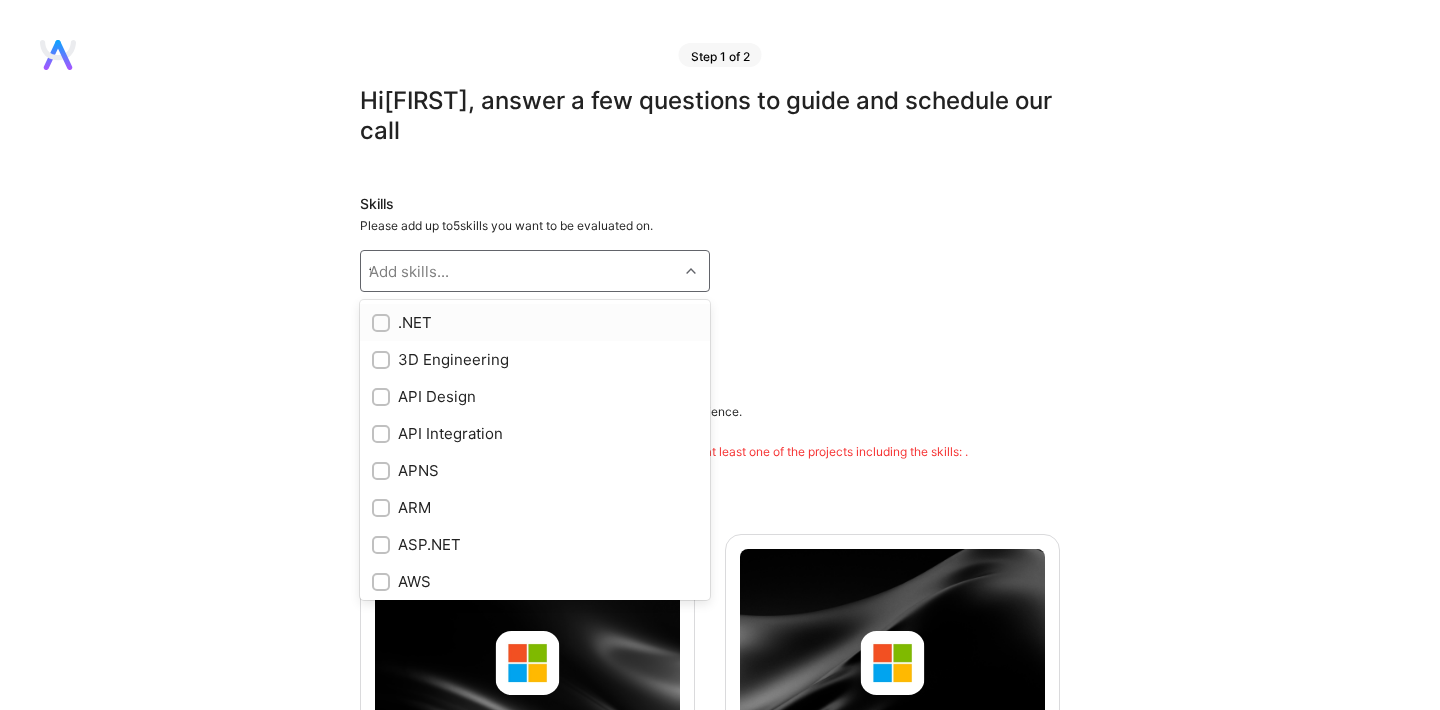 type 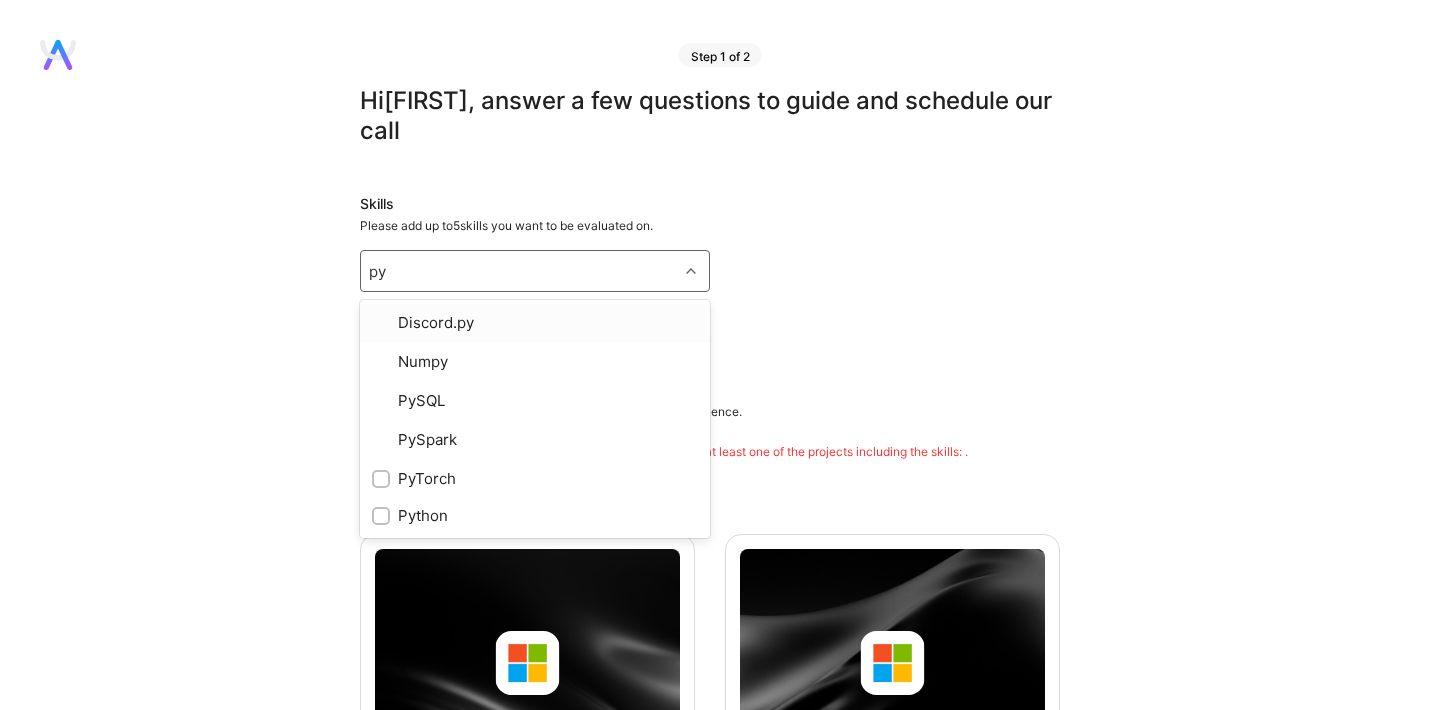 type on "pyt" 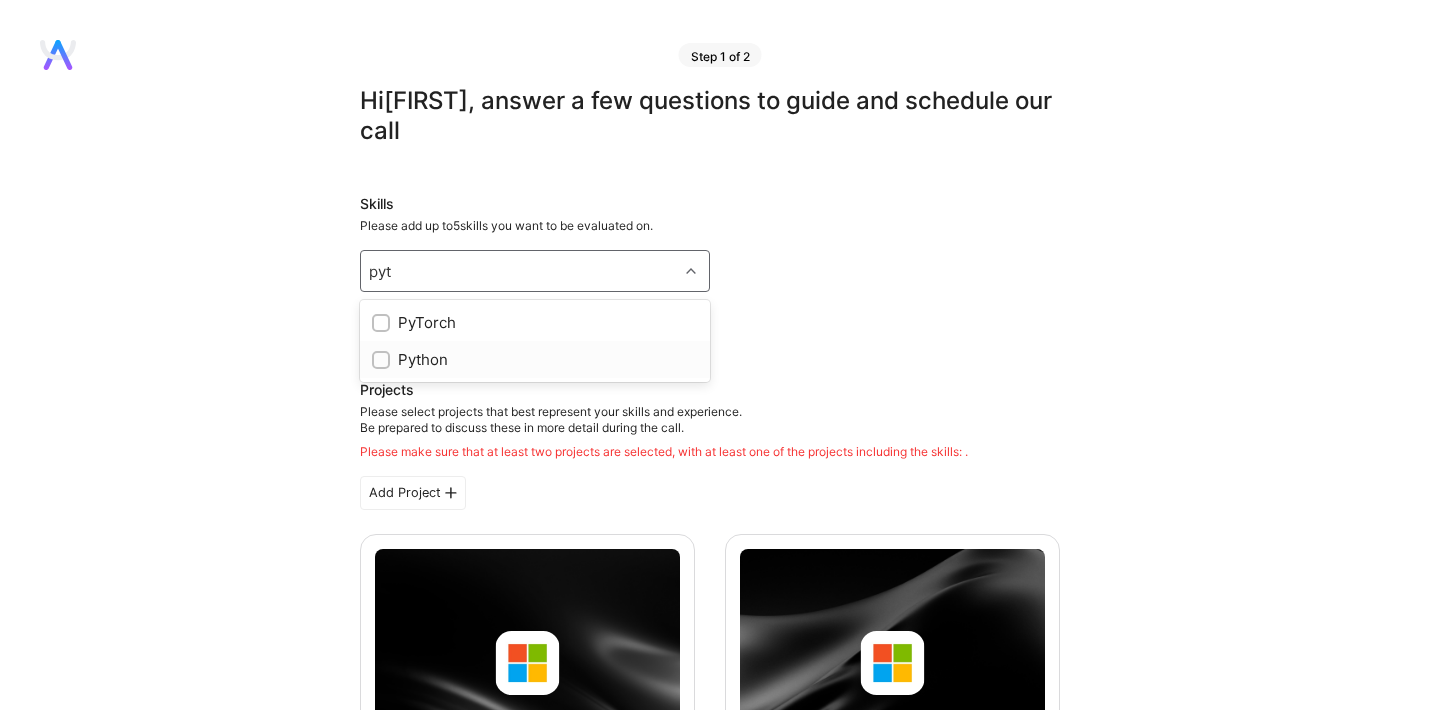 click on "Python" at bounding box center (535, 359) 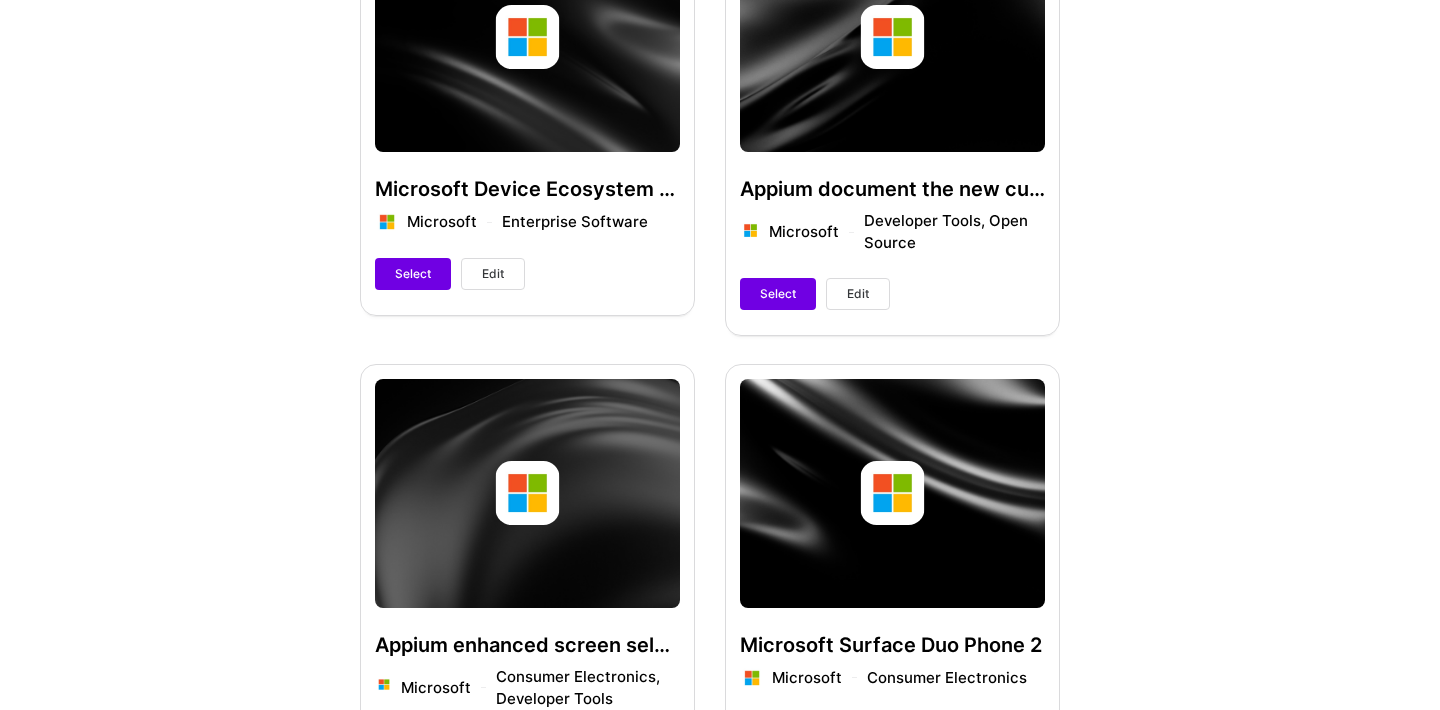 scroll, scrollTop: 586, scrollLeft: 0, axis: vertical 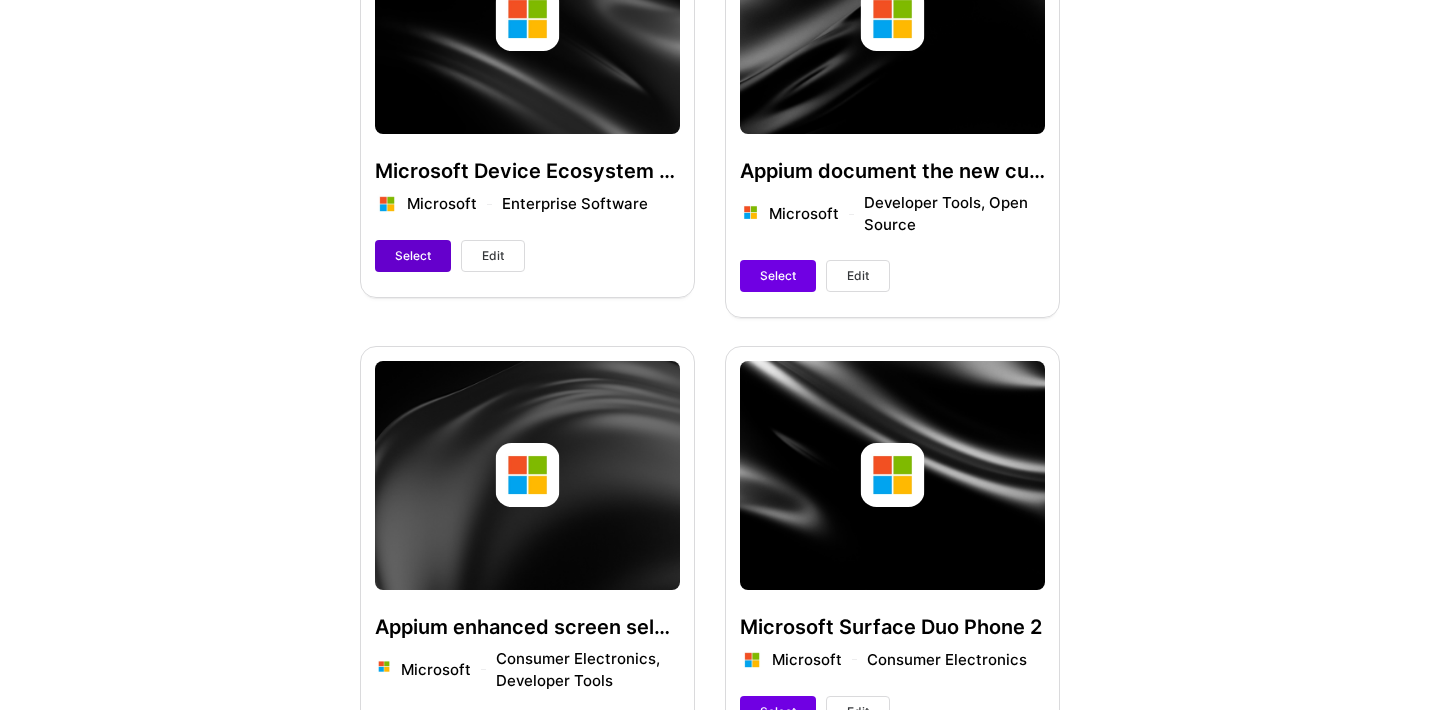 click on "Select" at bounding box center [413, 256] 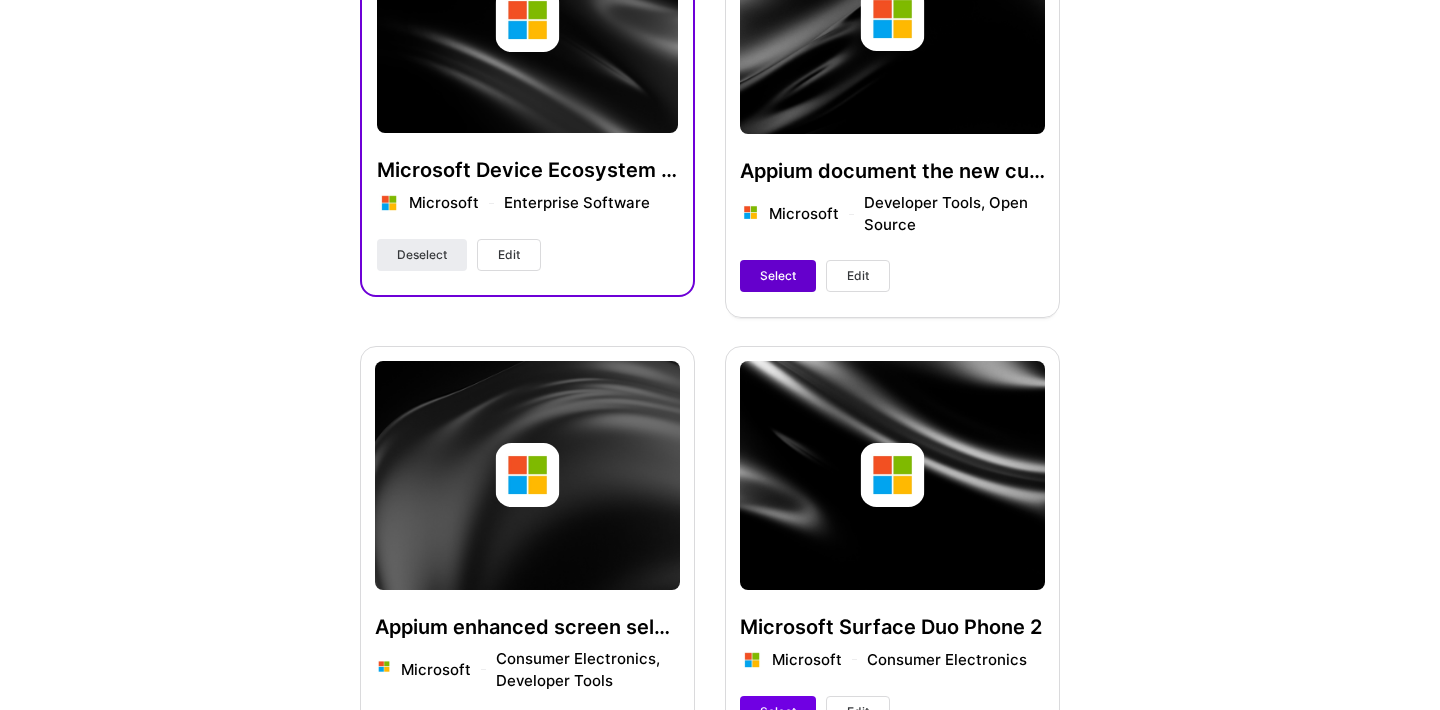 click on "Select" at bounding box center [778, 276] 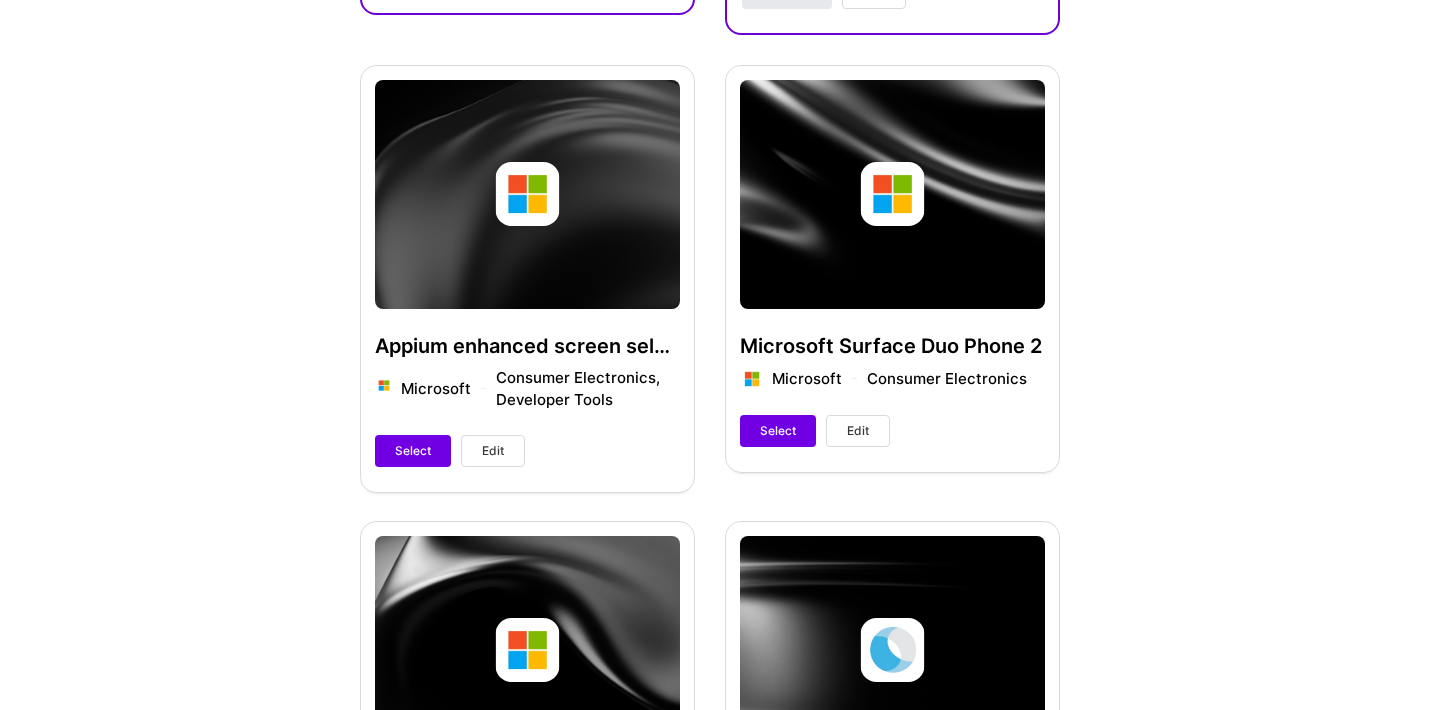 scroll, scrollTop: 845, scrollLeft: 0, axis: vertical 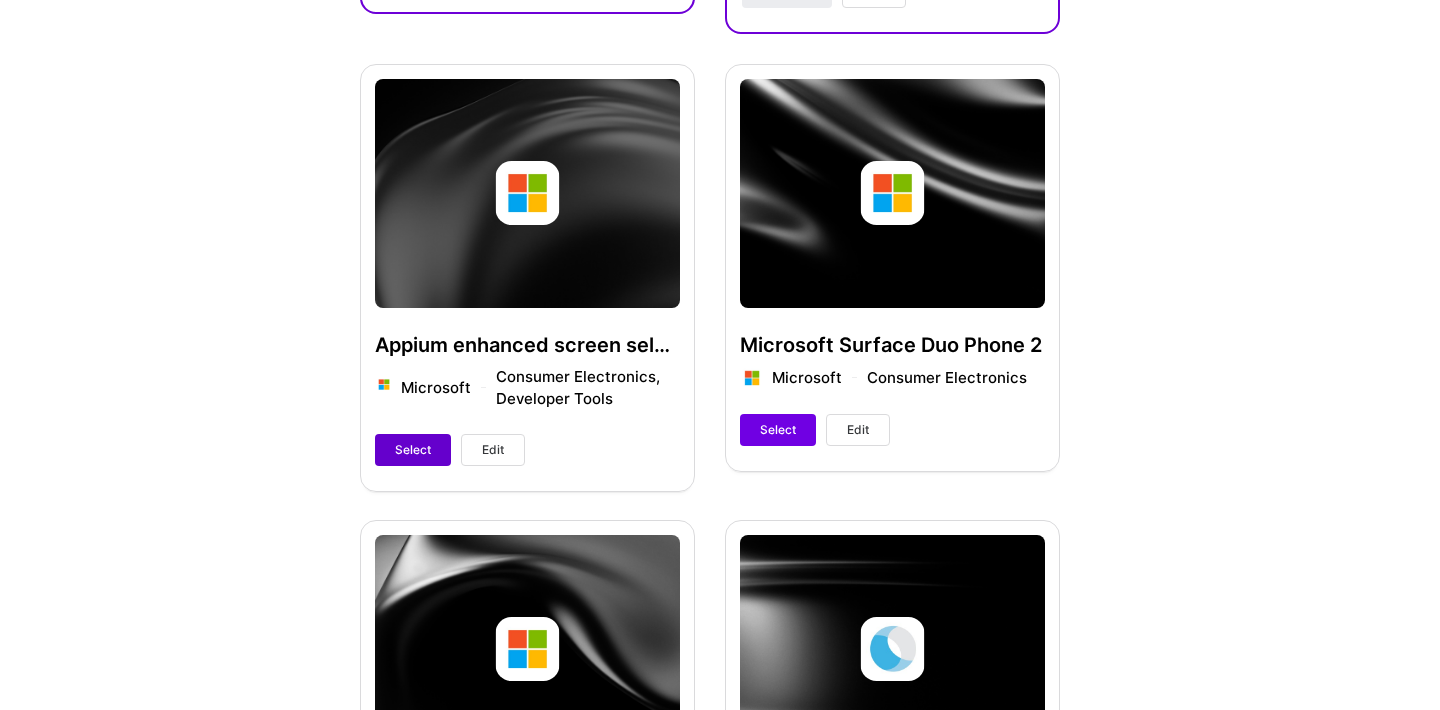 click on "Select" at bounding box center [413, 450] 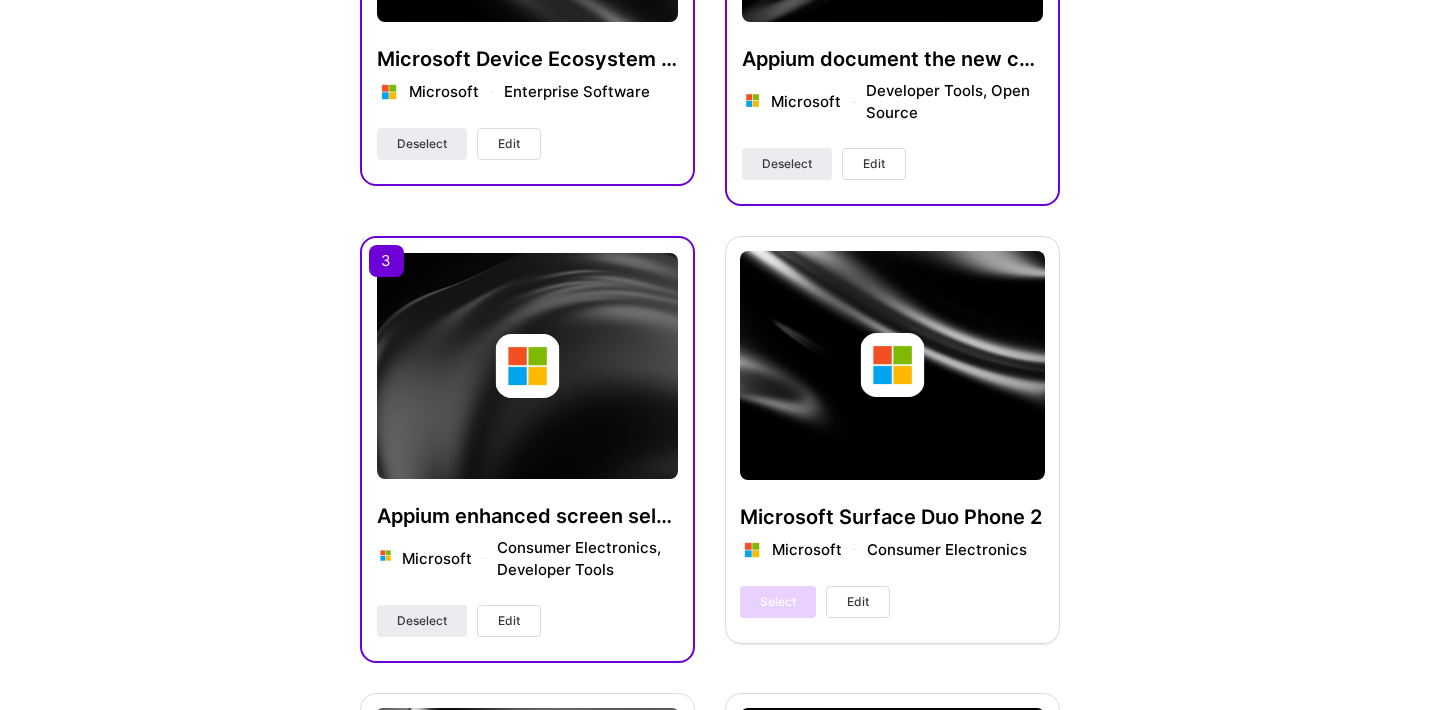 scroll, scrollTop: 669, scrollLeft: 0, axis: vertical 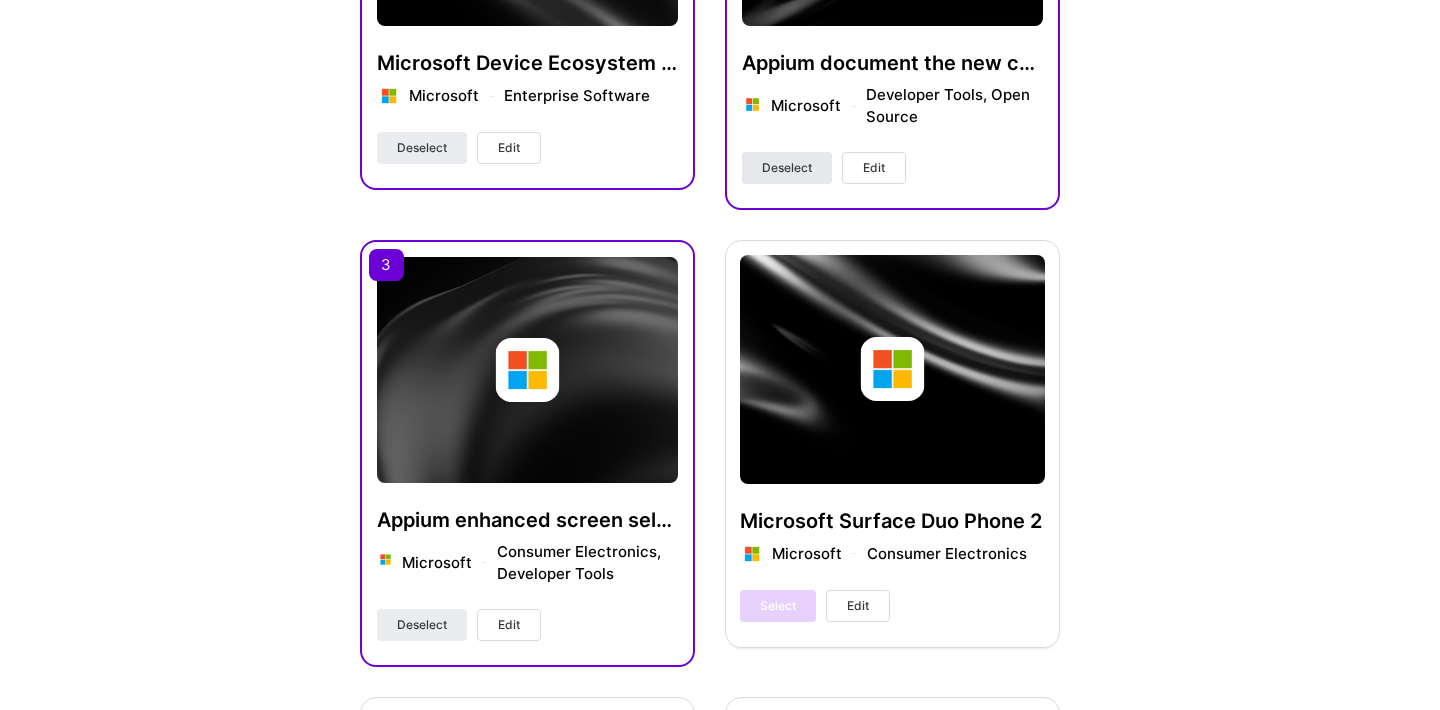 click on "Deselect" at bounding box center [787, 168] 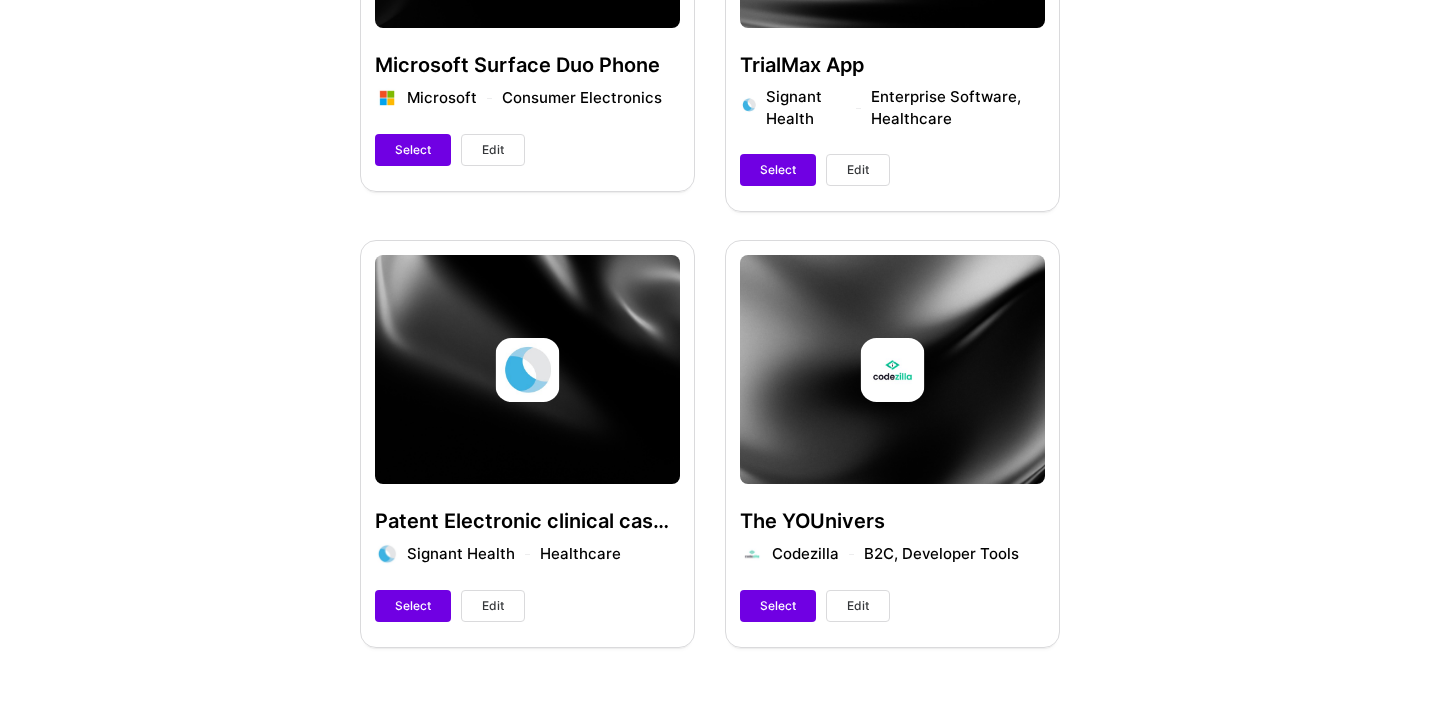 scroll, scrollTop: 1579, scrollLeft: 0, axis: vertical 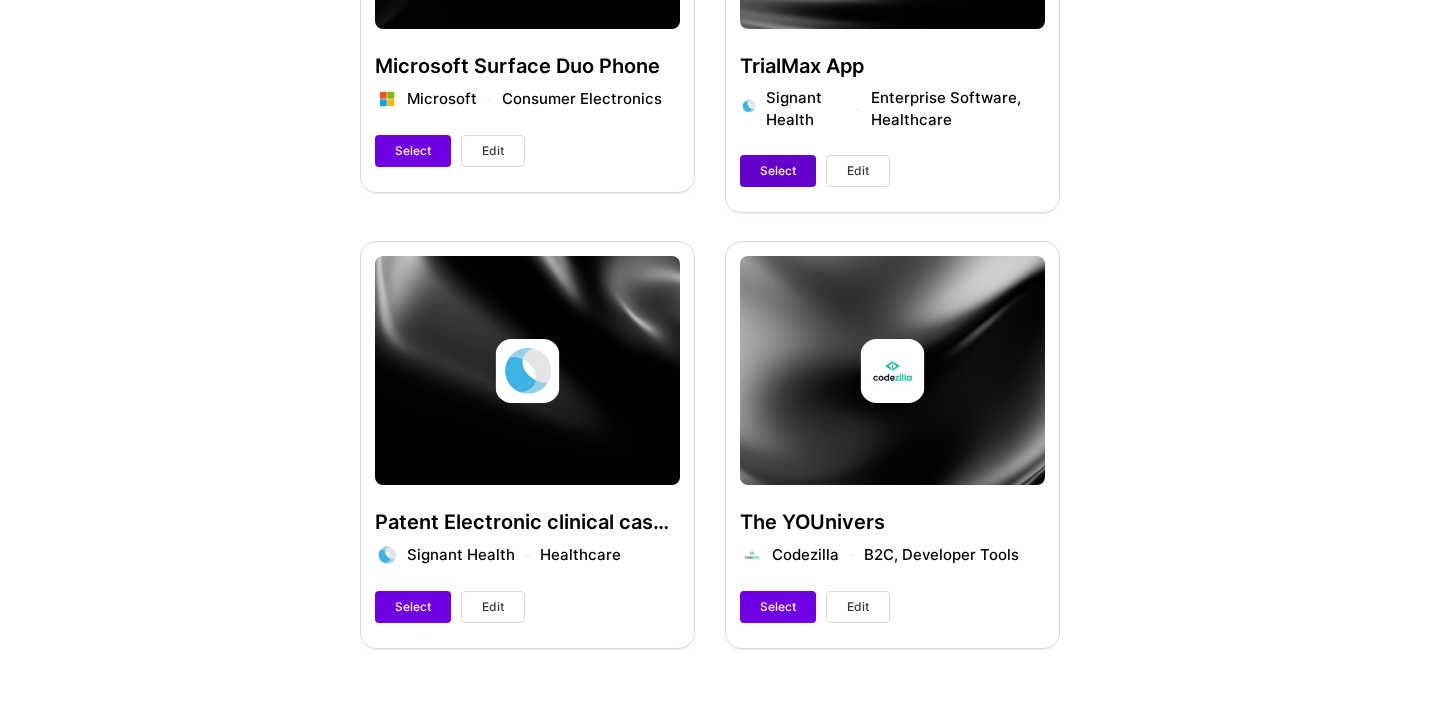 click on "Select" at bounding box center [778, 171] 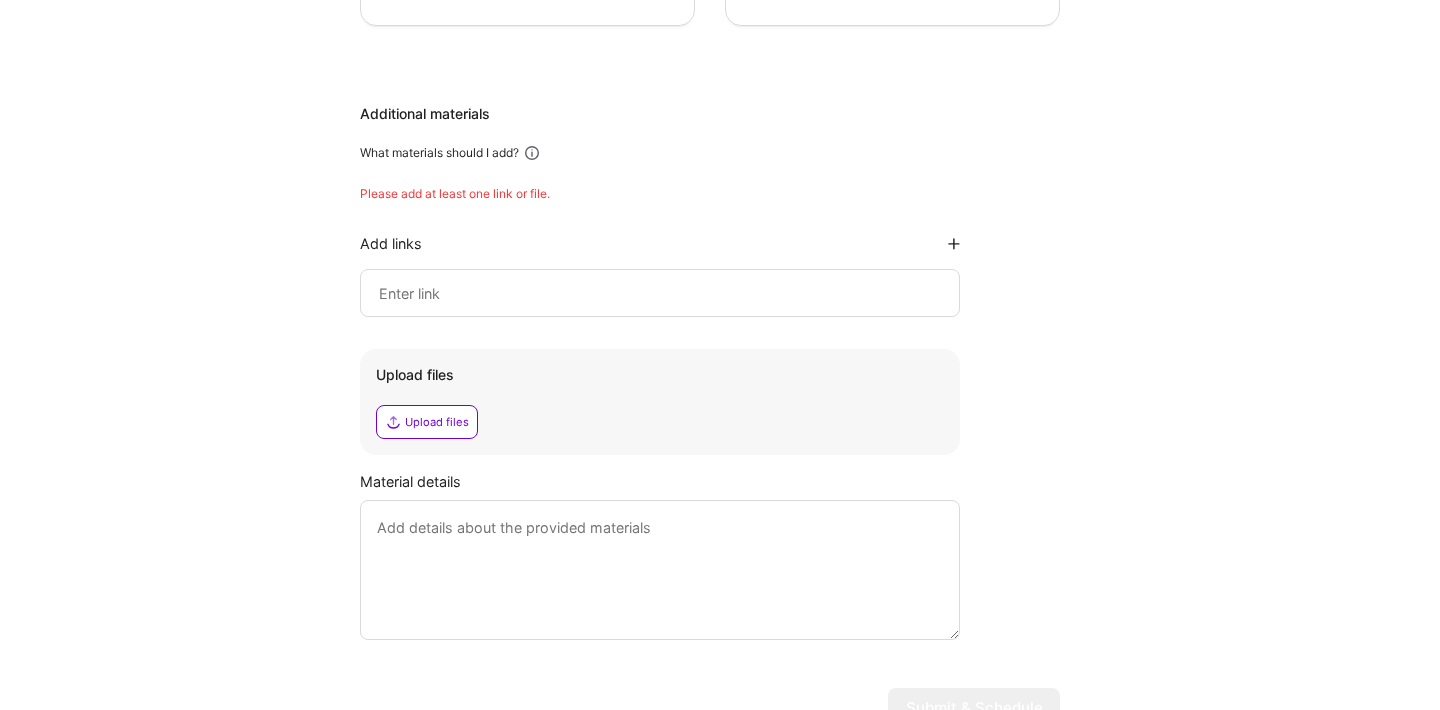 scroll, scrollTop: 2176, scrollLeft: 0, axis: vertical 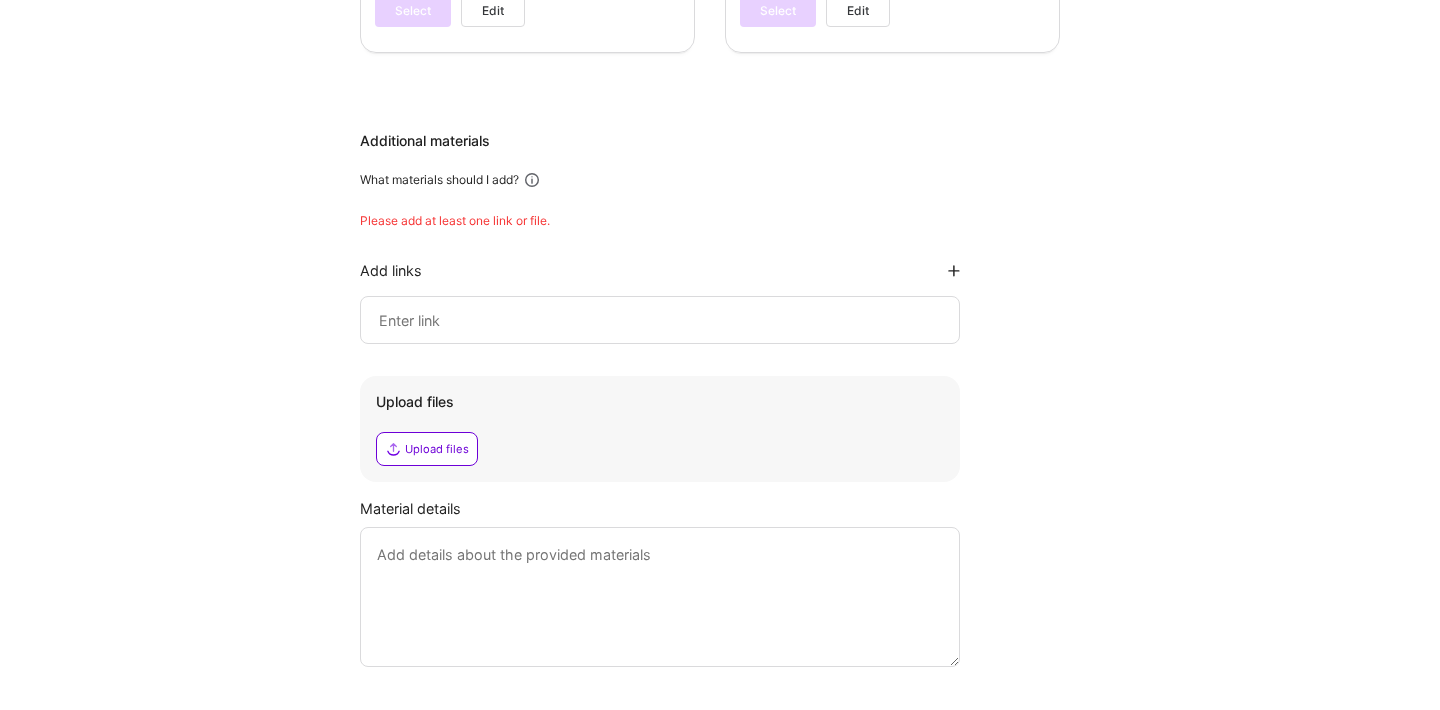 click 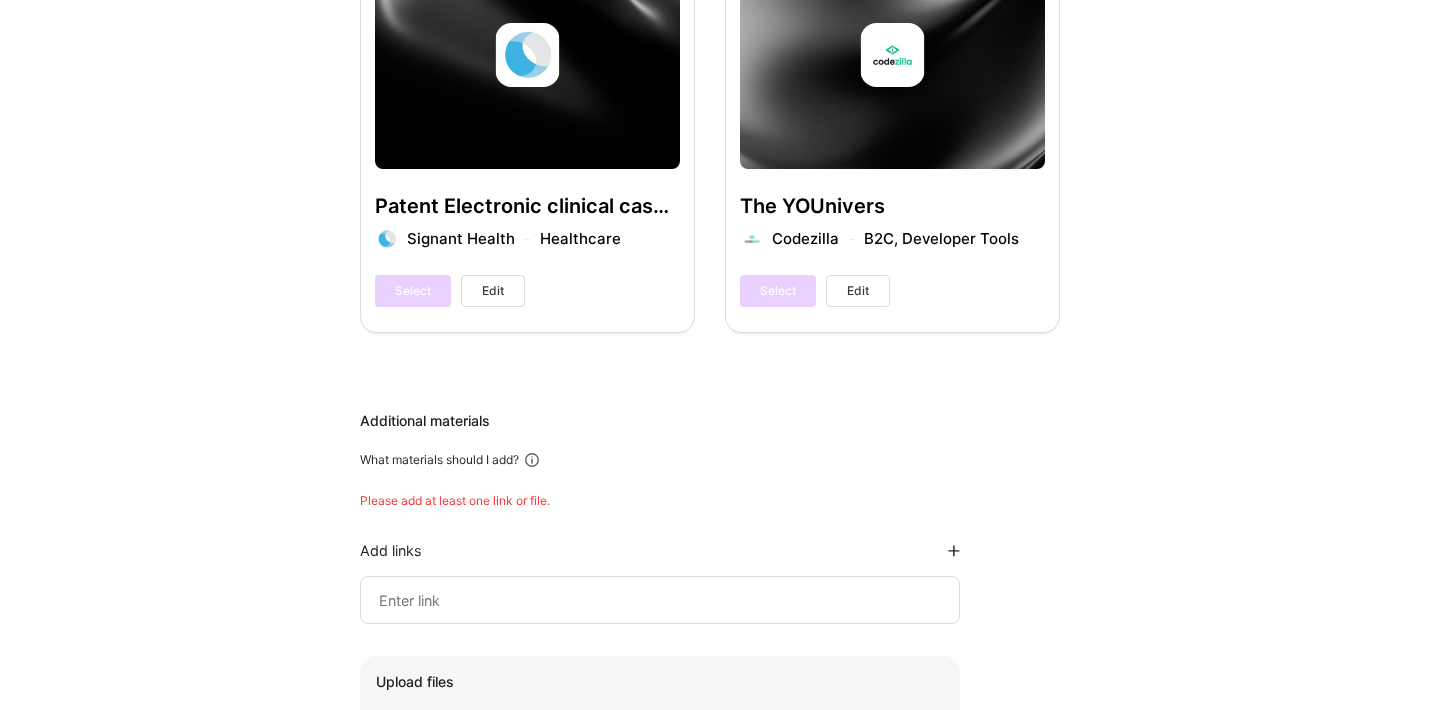 scroll, scrollTop: 1897, scrollLeft: 0, axis: vertical 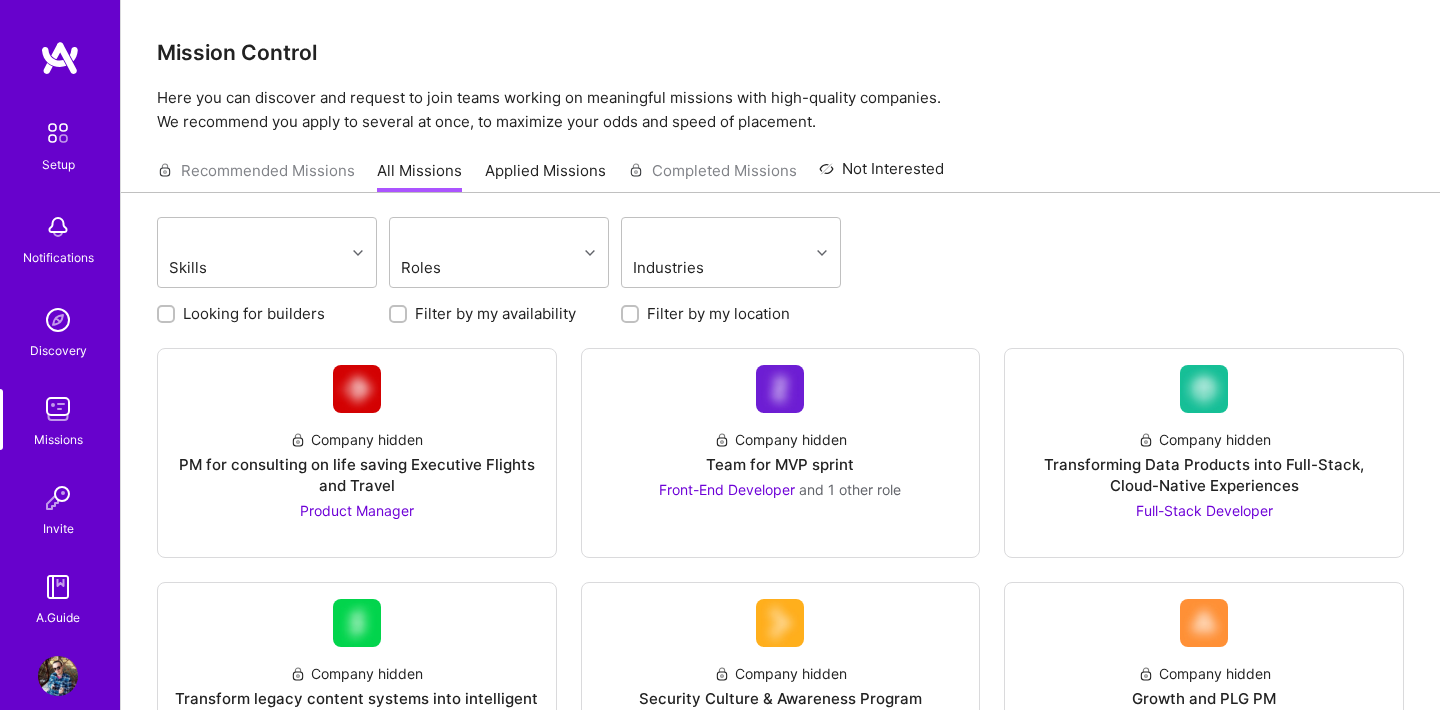 click at bounding box center [58, 133] 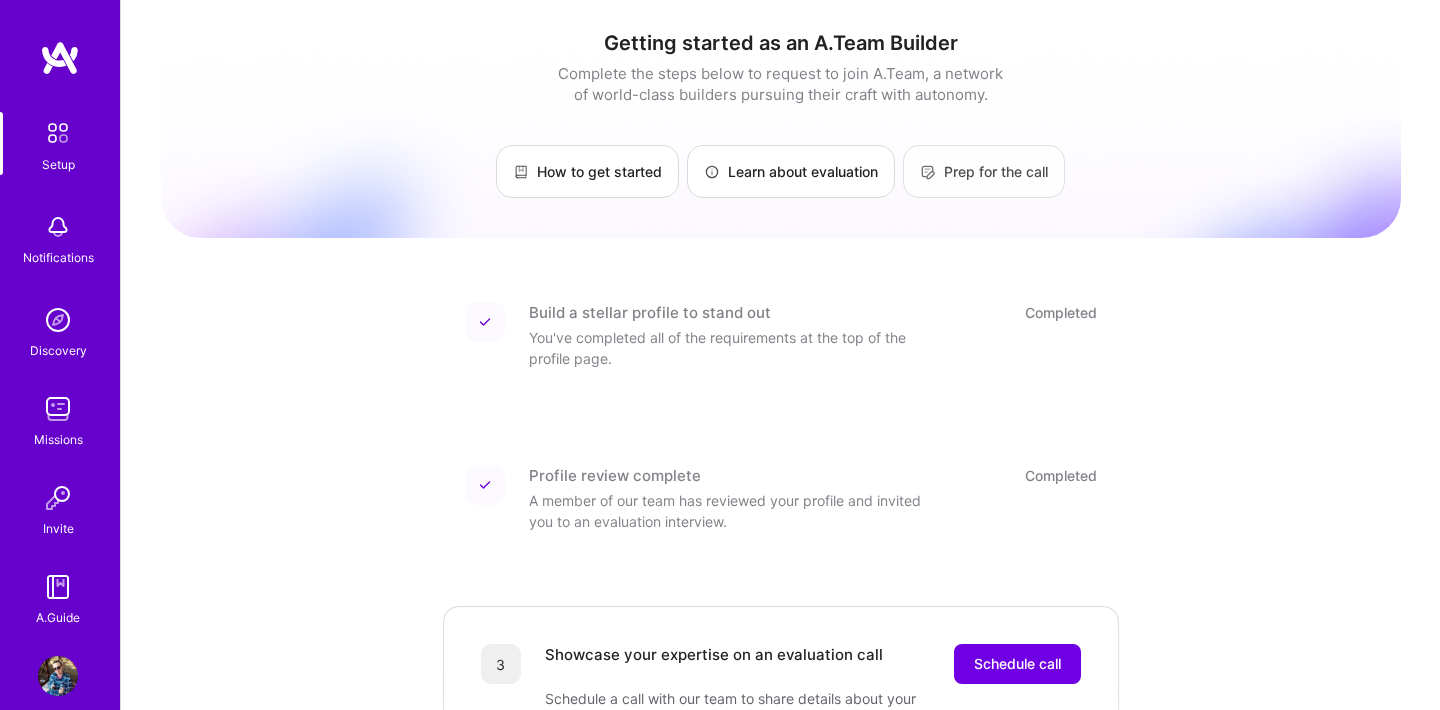 click on "Prep for the call" at bounding box center [984, 171] 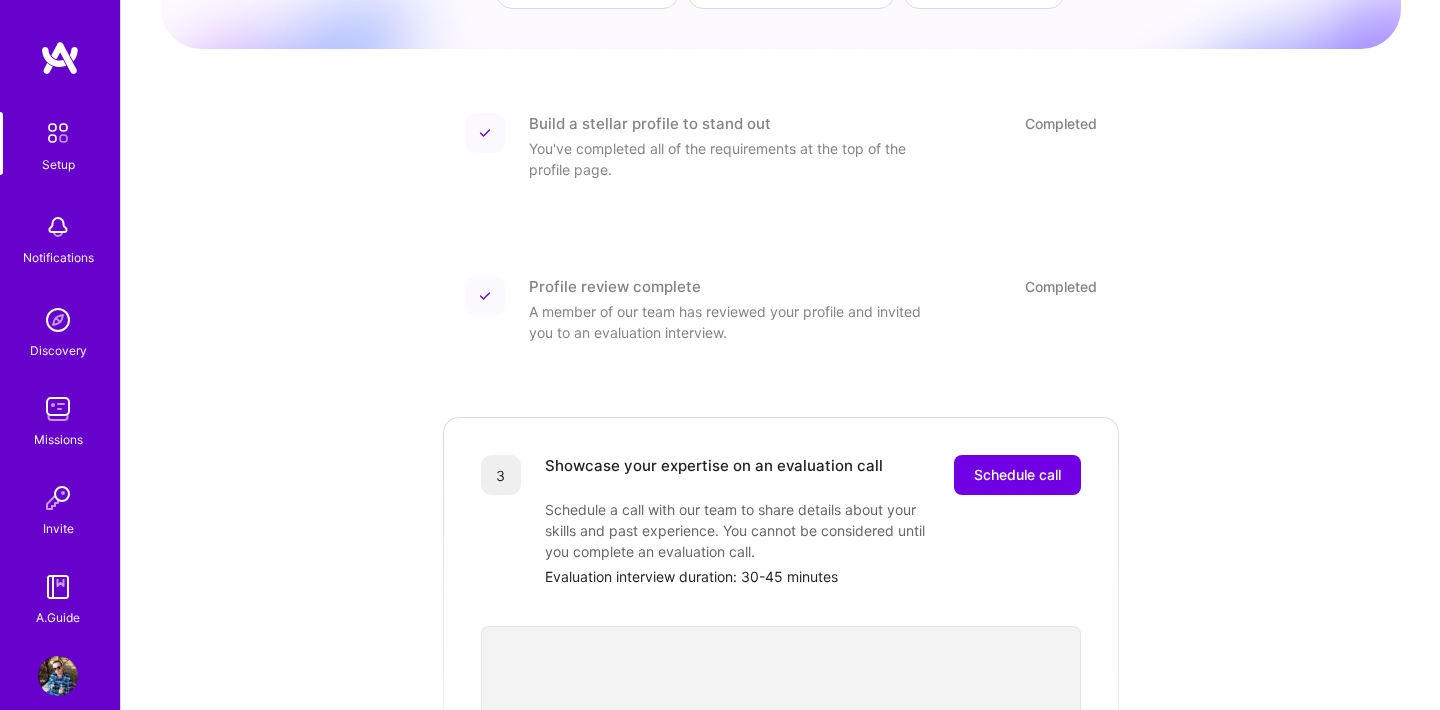 scroll, scrollTop: 196, scrollLeft: 0, axis: vertical 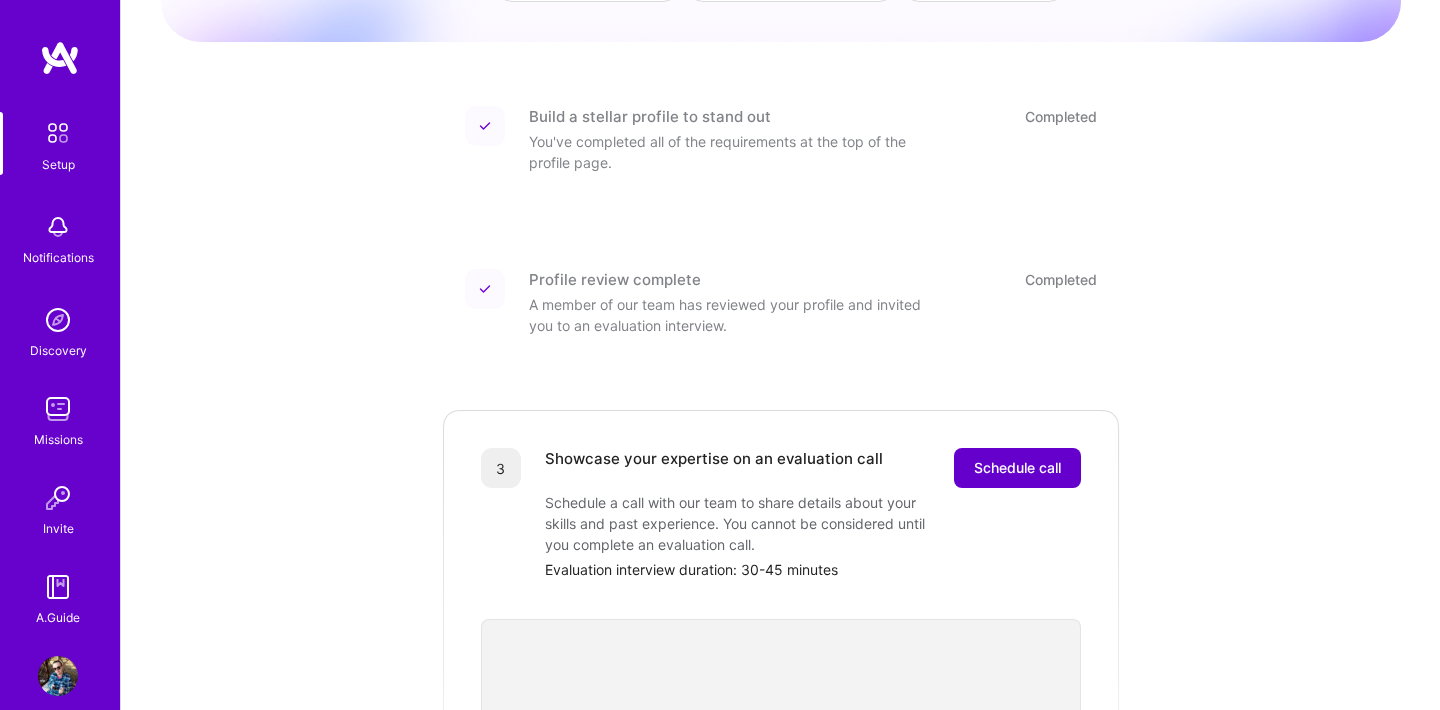 click on "Schedule call" at bounding box center [1017, 468] 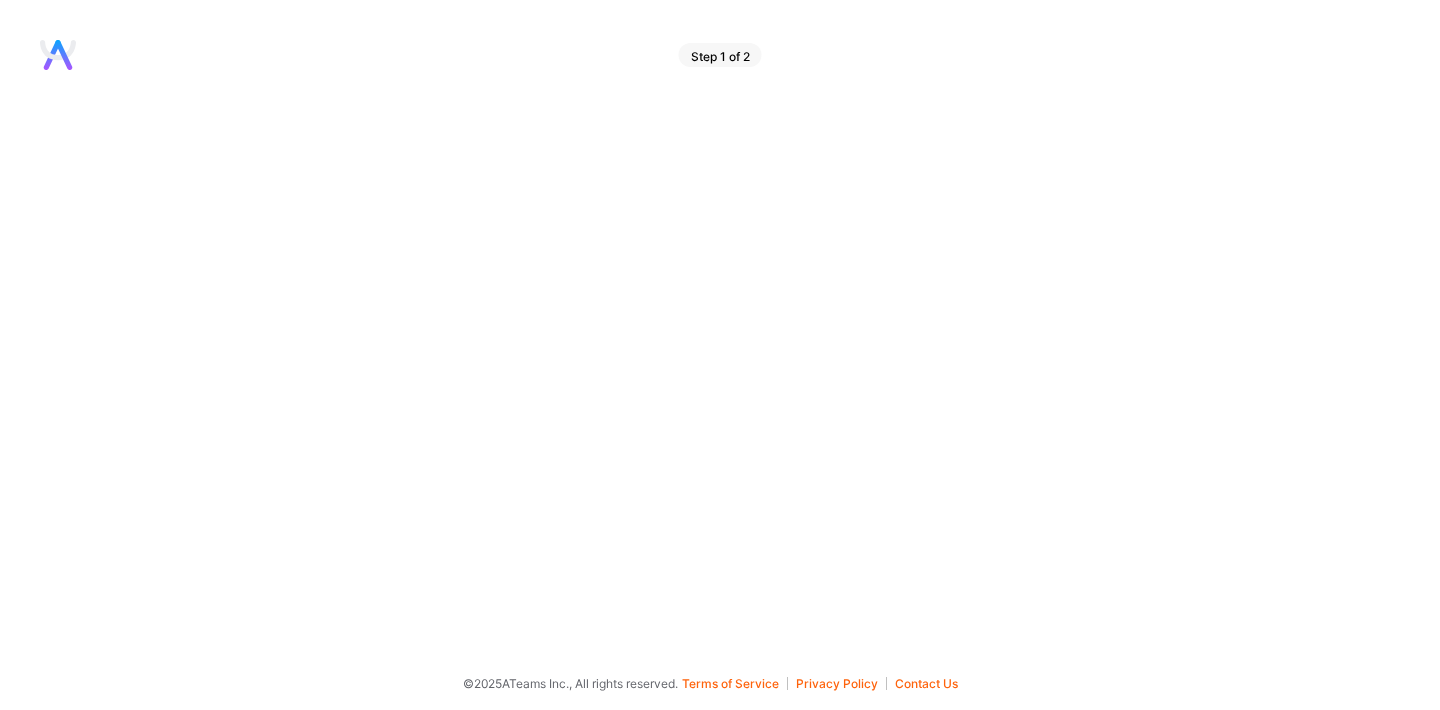 scroll, scrollTop: 0, scrollLeft: 0, axis: both 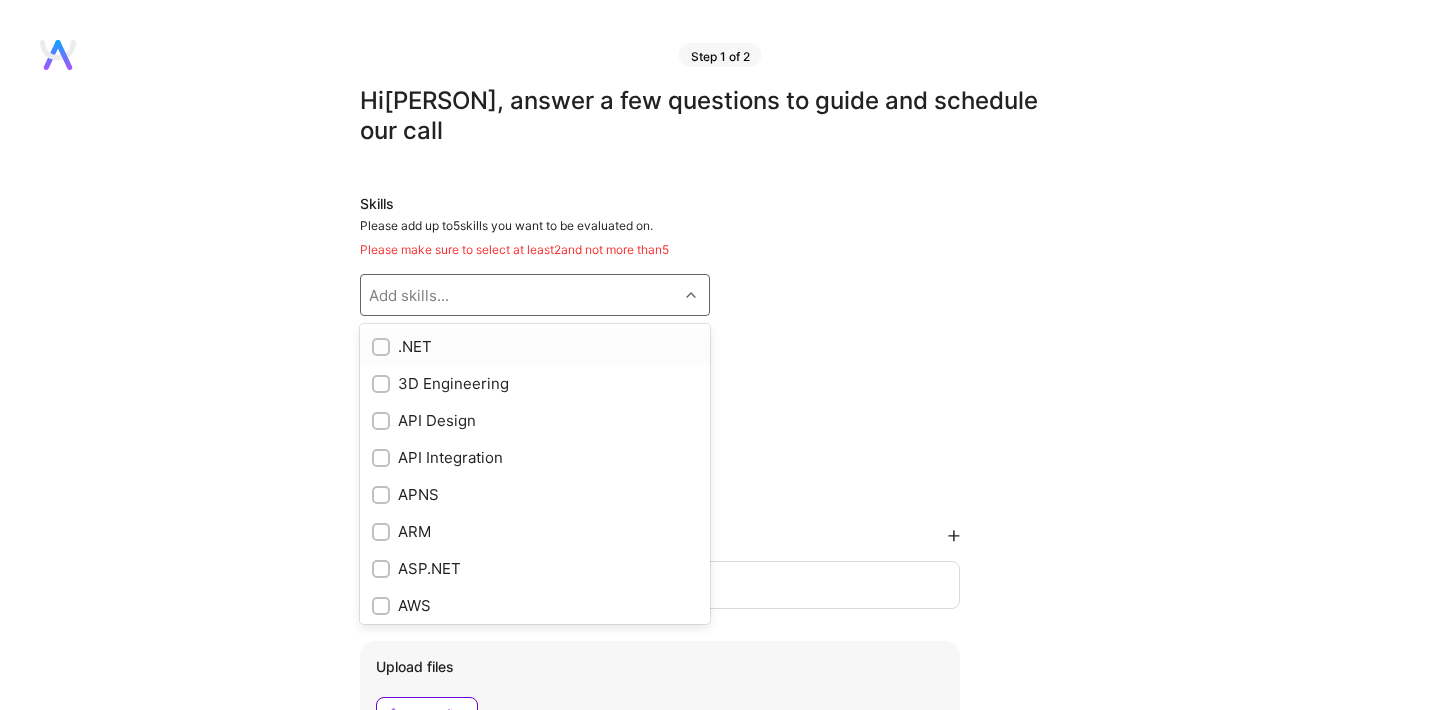 click on "Add skills..." at bounding box center (519, 295) 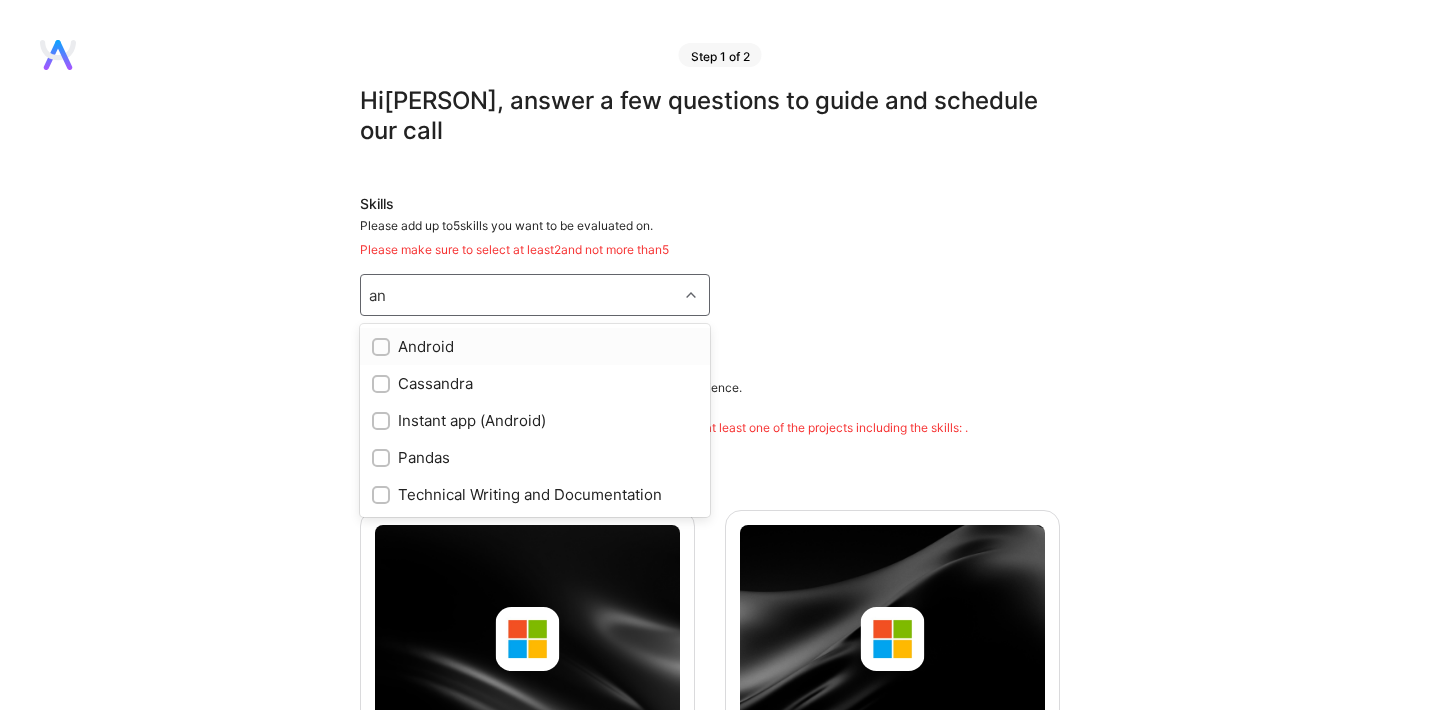type on "and" 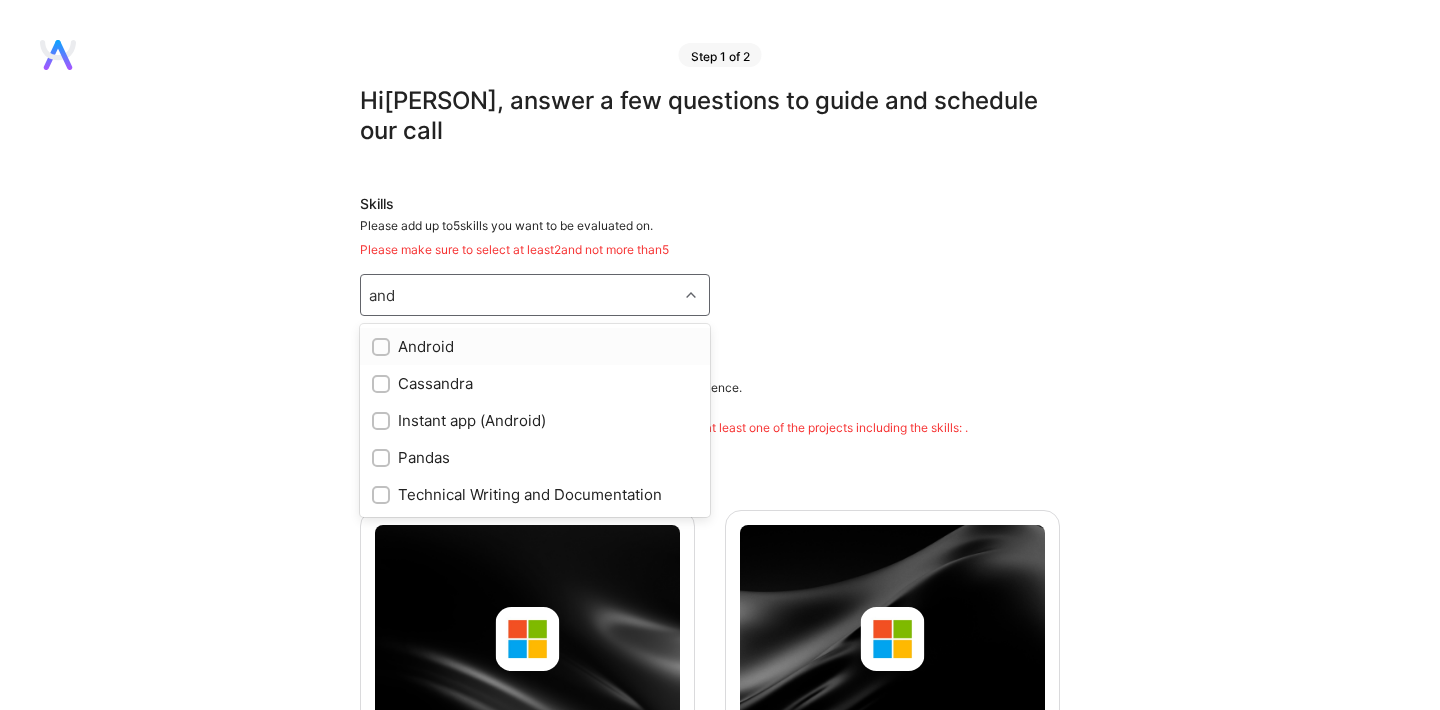 click on "Android" at bounding box center [535, 346] 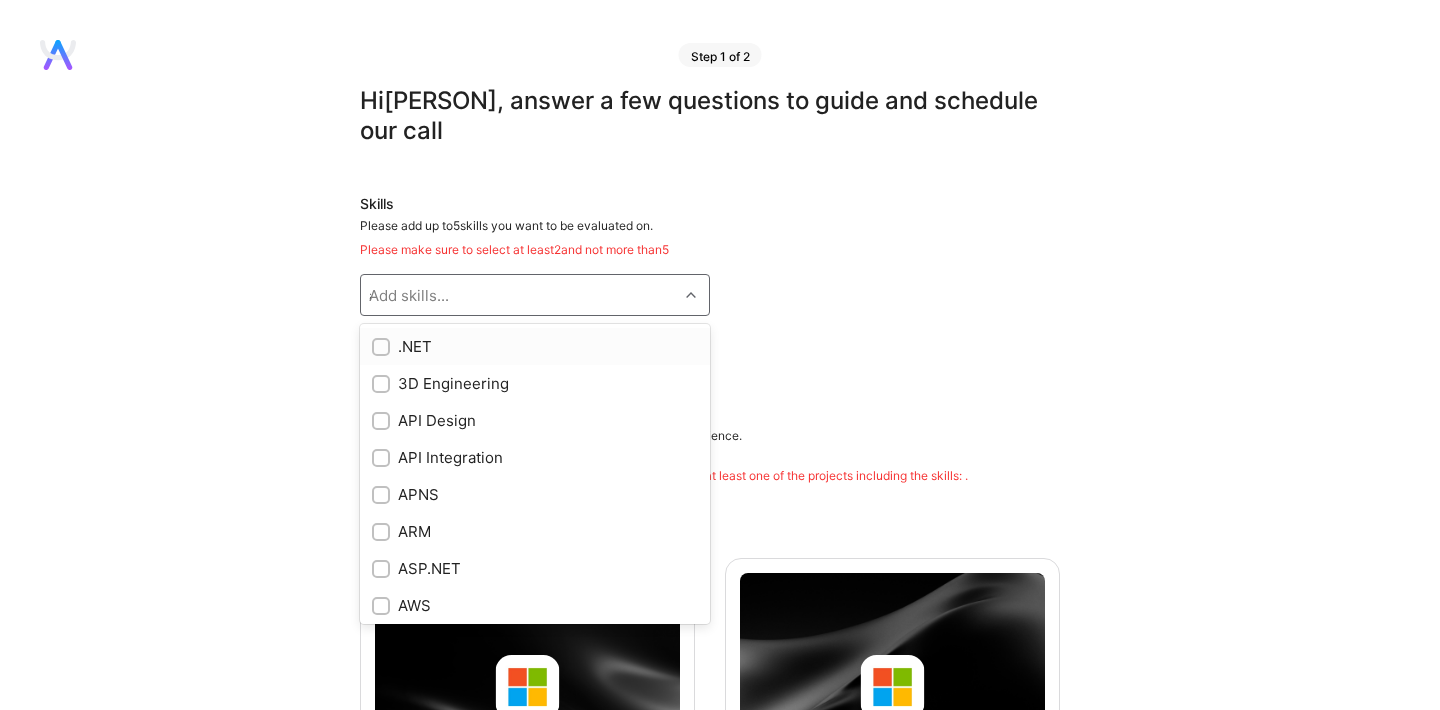 type 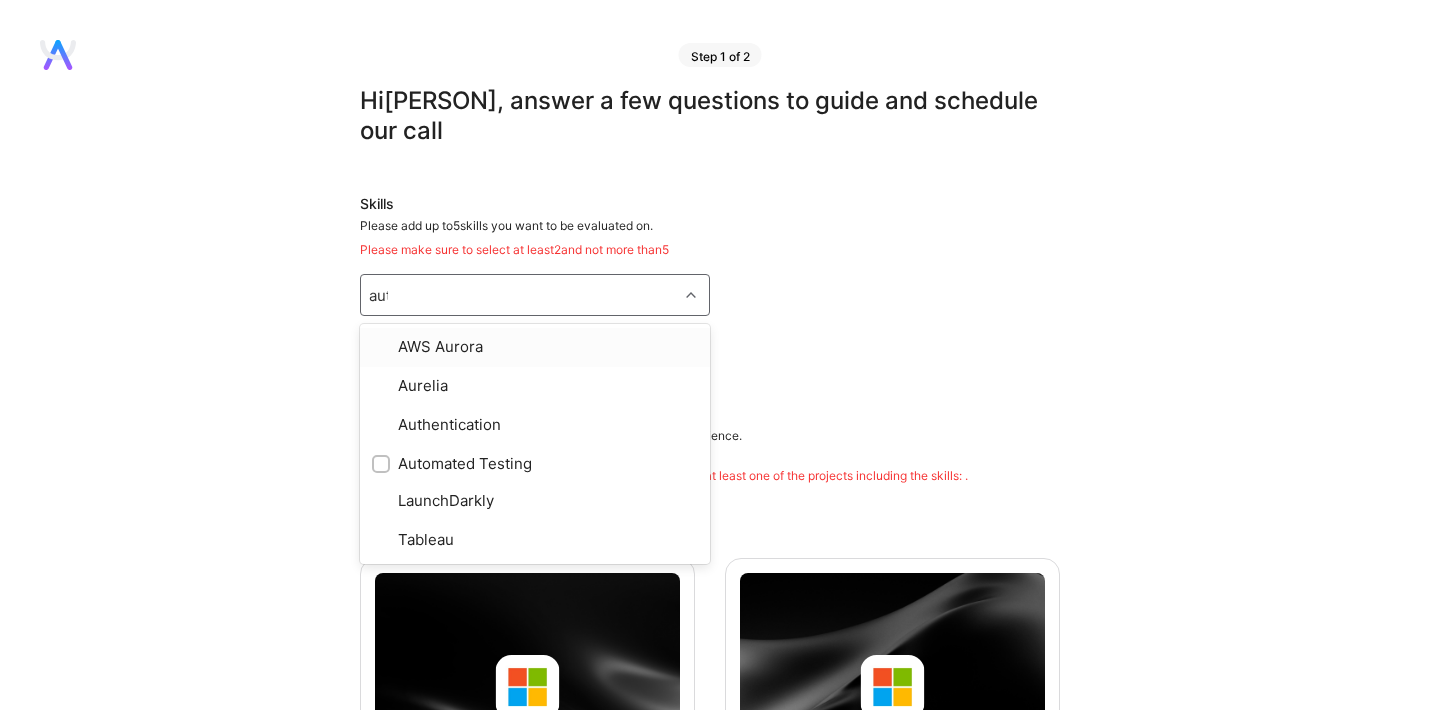 type on "auto" 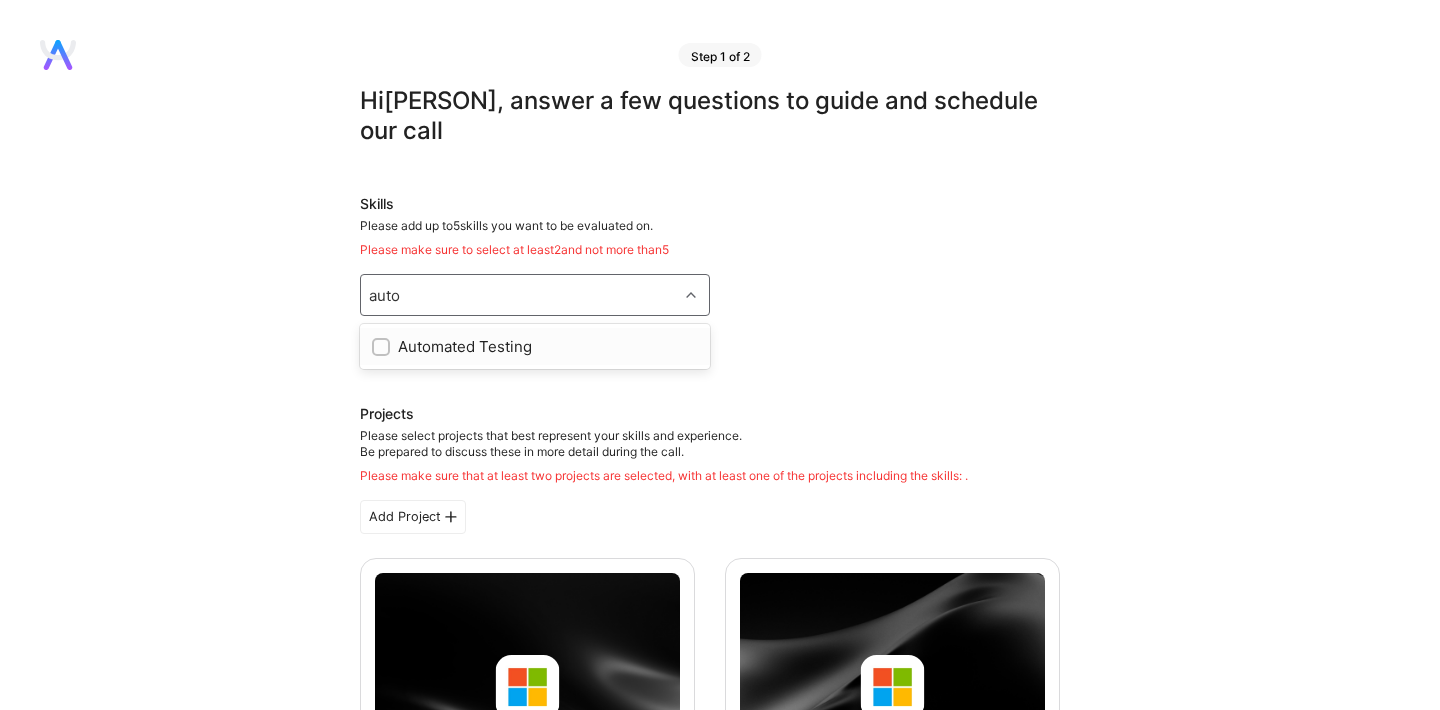 click on "Automated Testing" at bounding box center [535, 346] 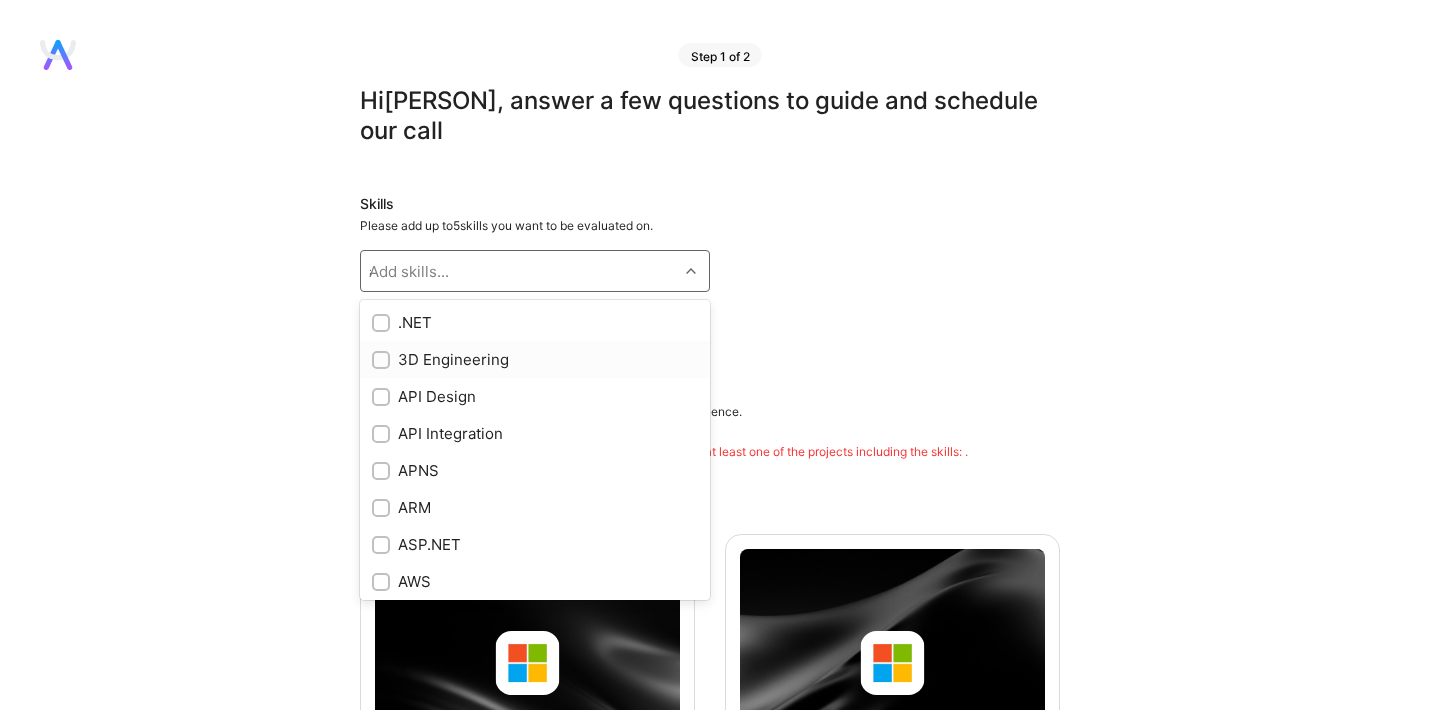 type 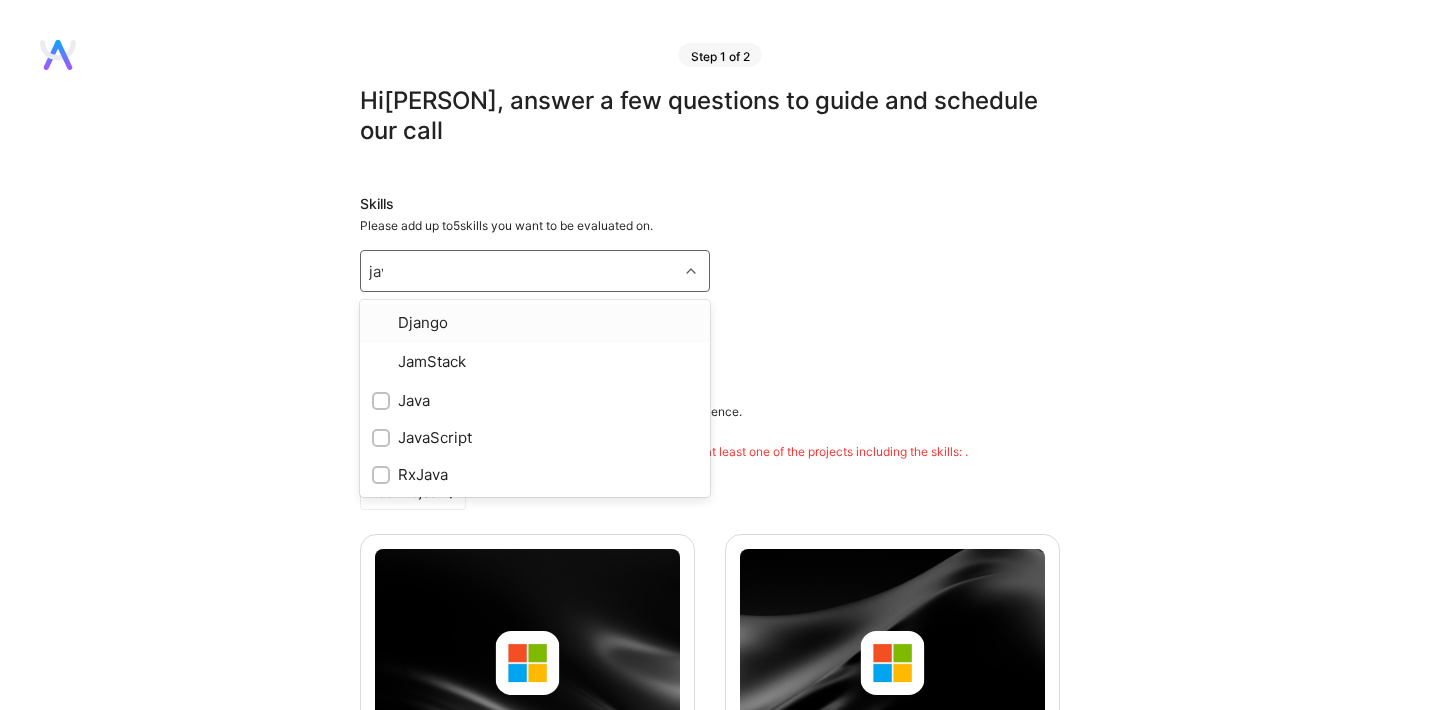 type on "java" 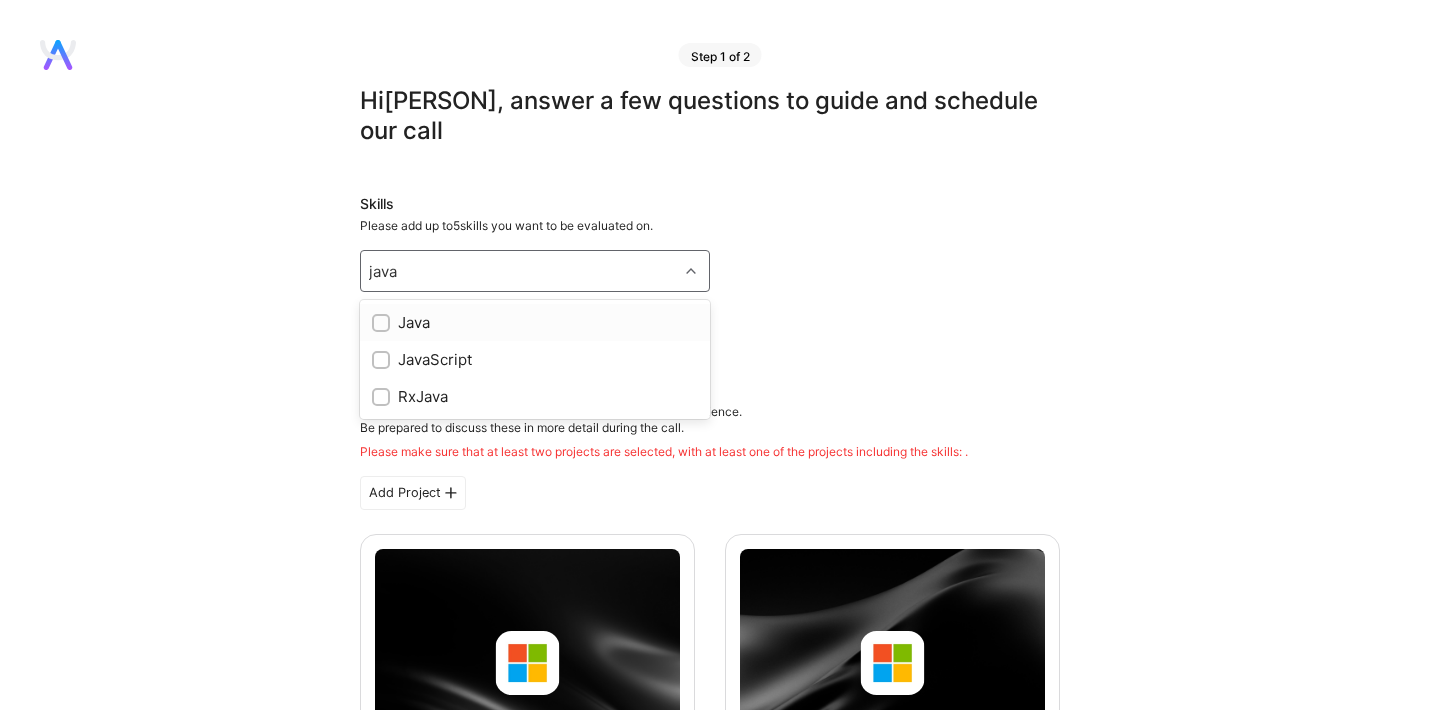 click on "Java" at bounding box center (535, 322) 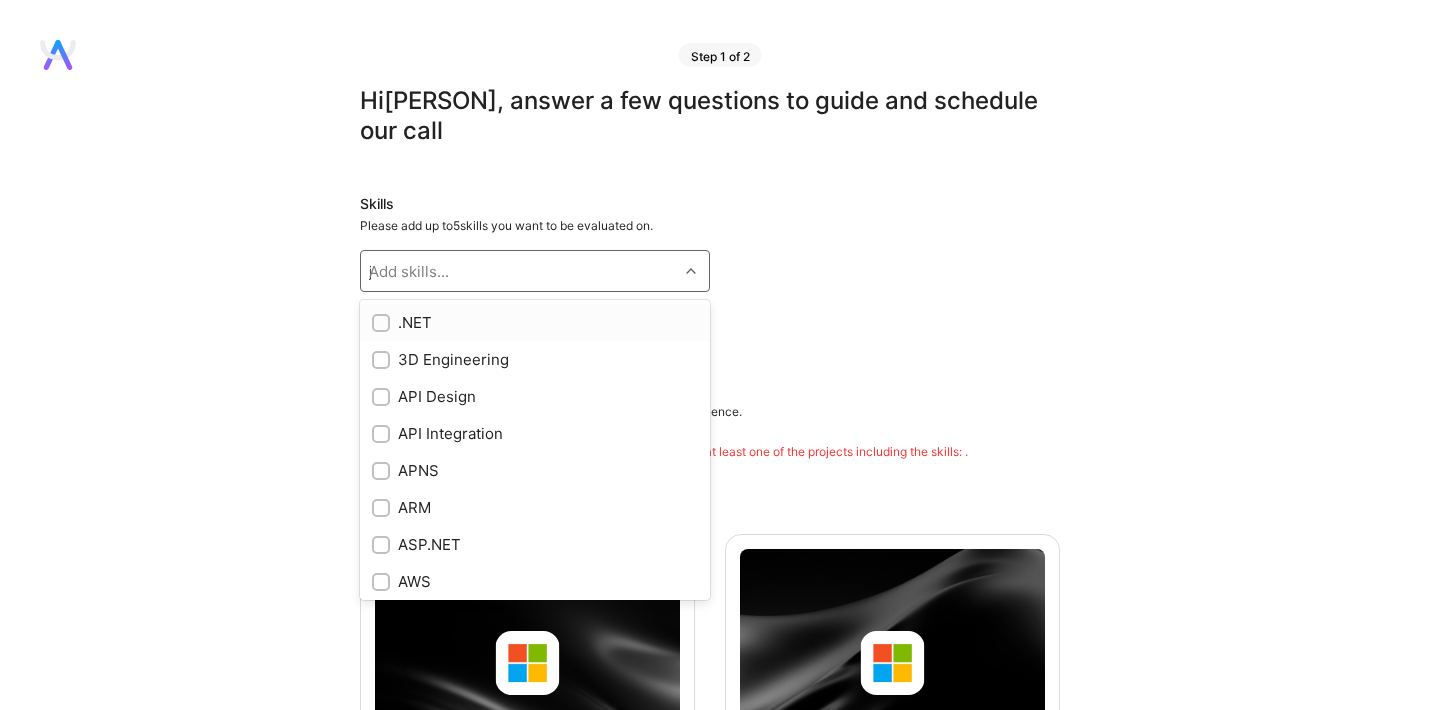 type 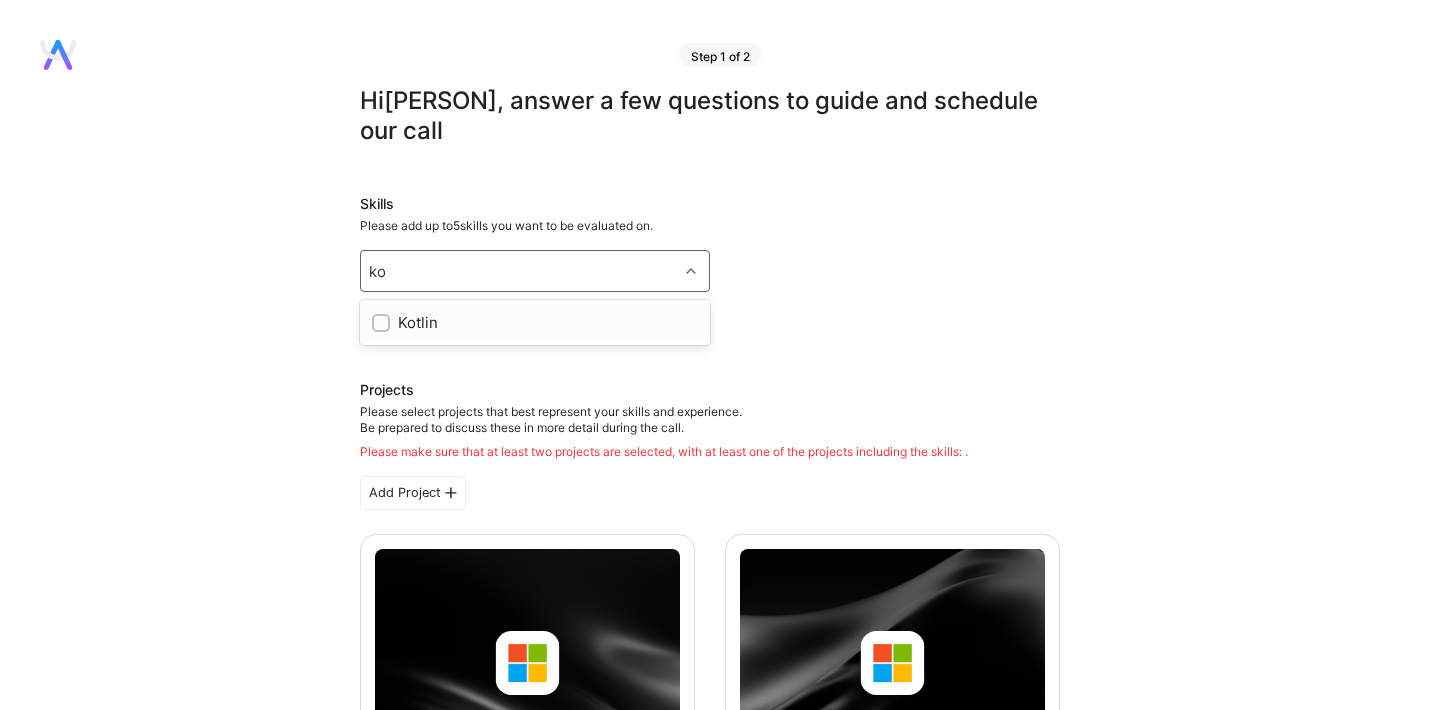 type on "kot" 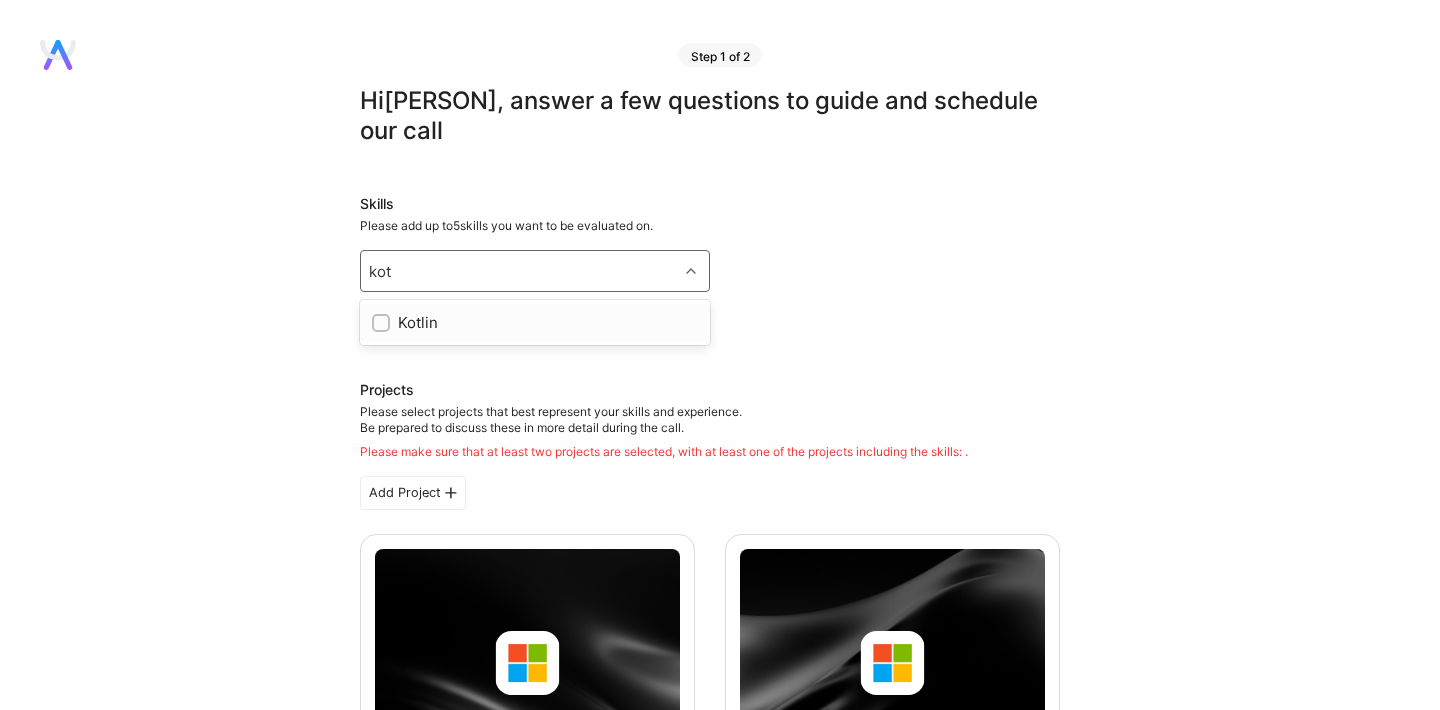 click on "Kotlin" at bounding box center (535, 322) 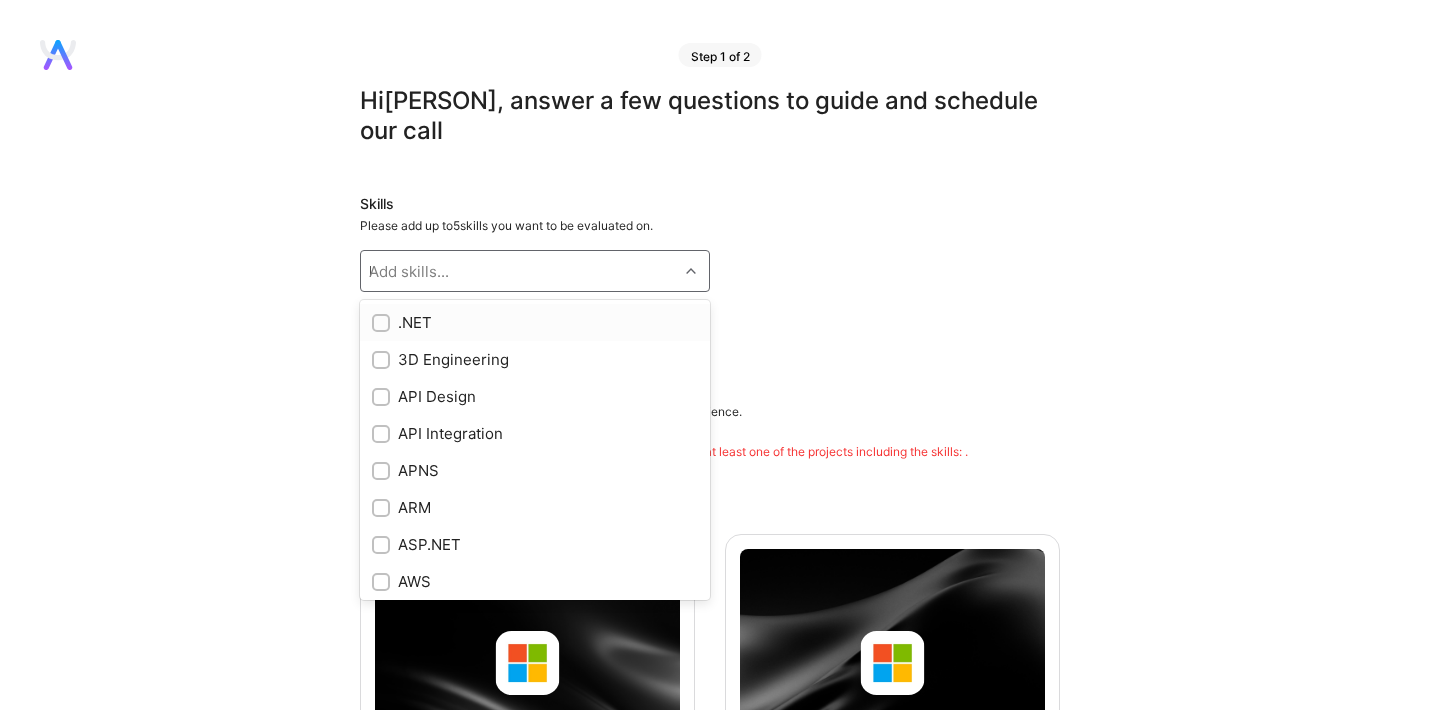 type 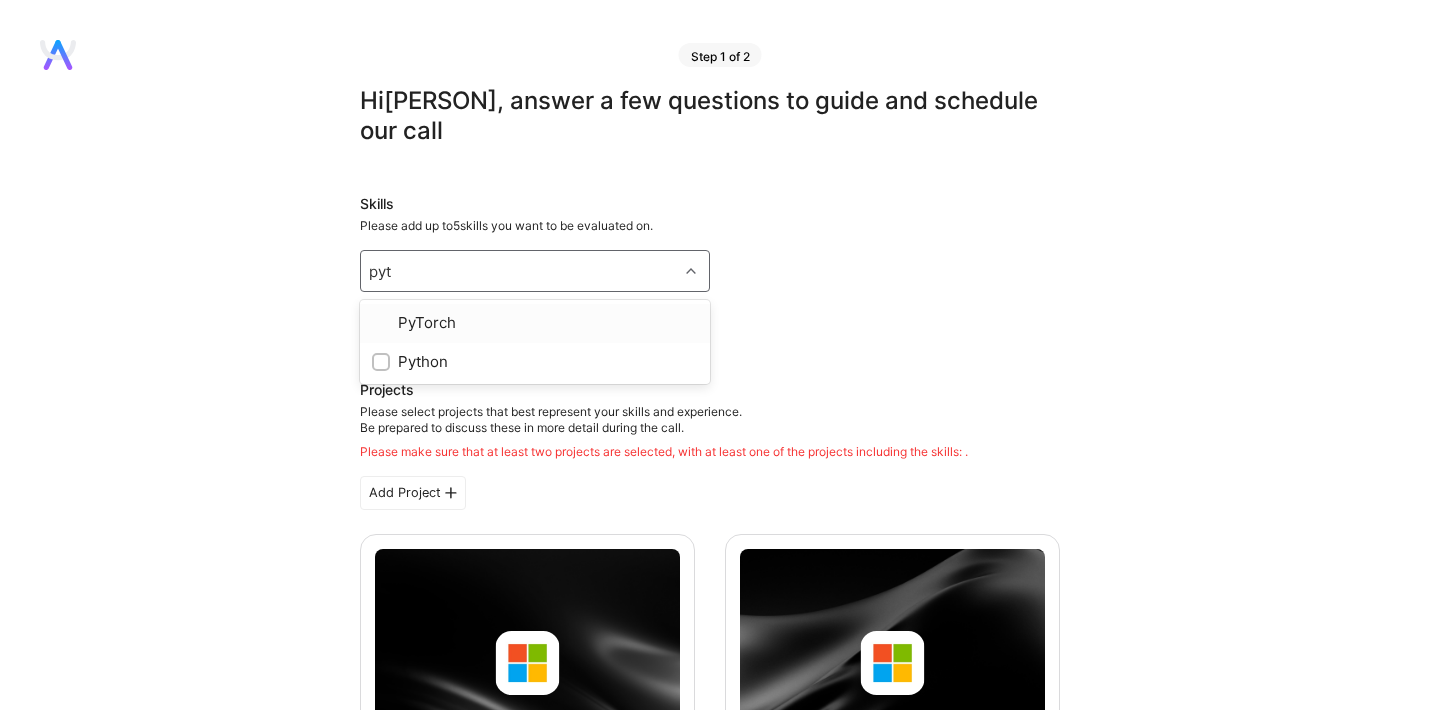 type on "pyth" 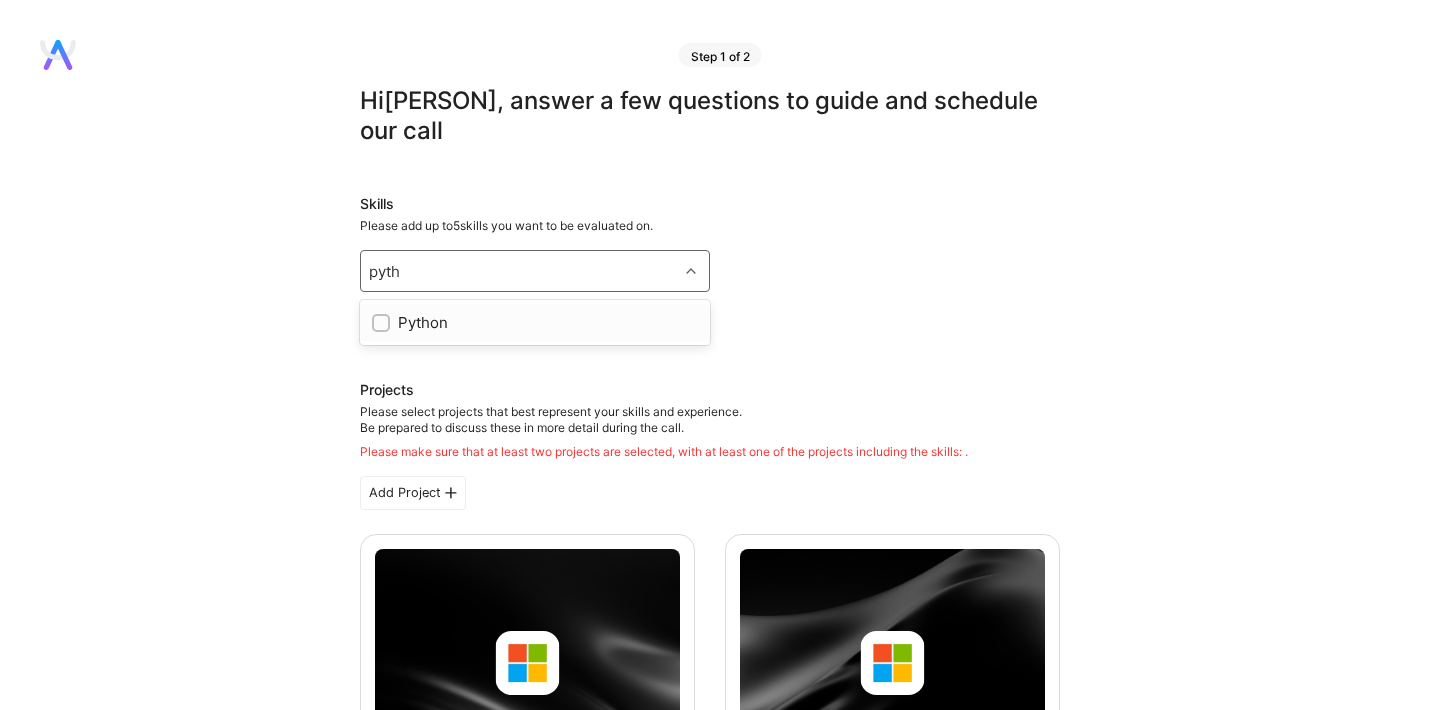 click on "Python" at bounding box center (535, 322) 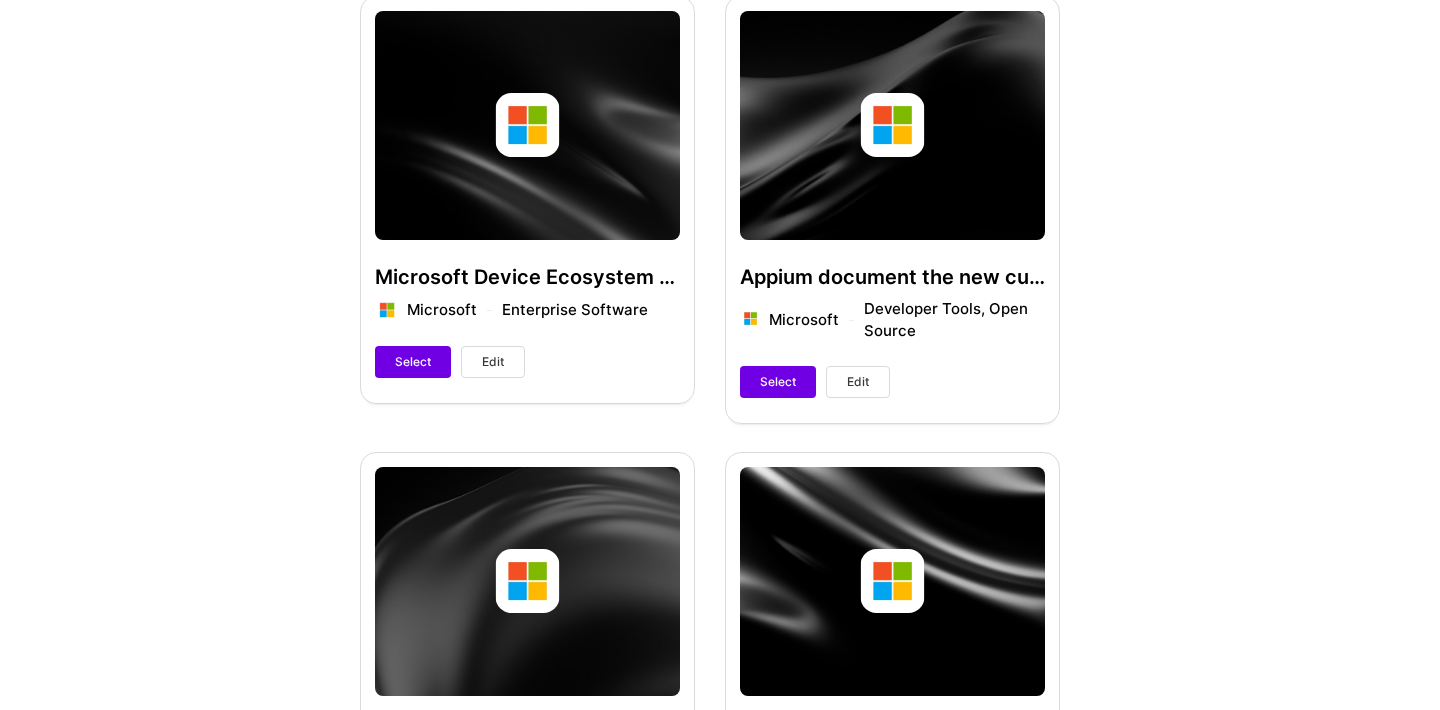 scroll, scrollTop: 485, scrollLeft: 0, axis: vertical 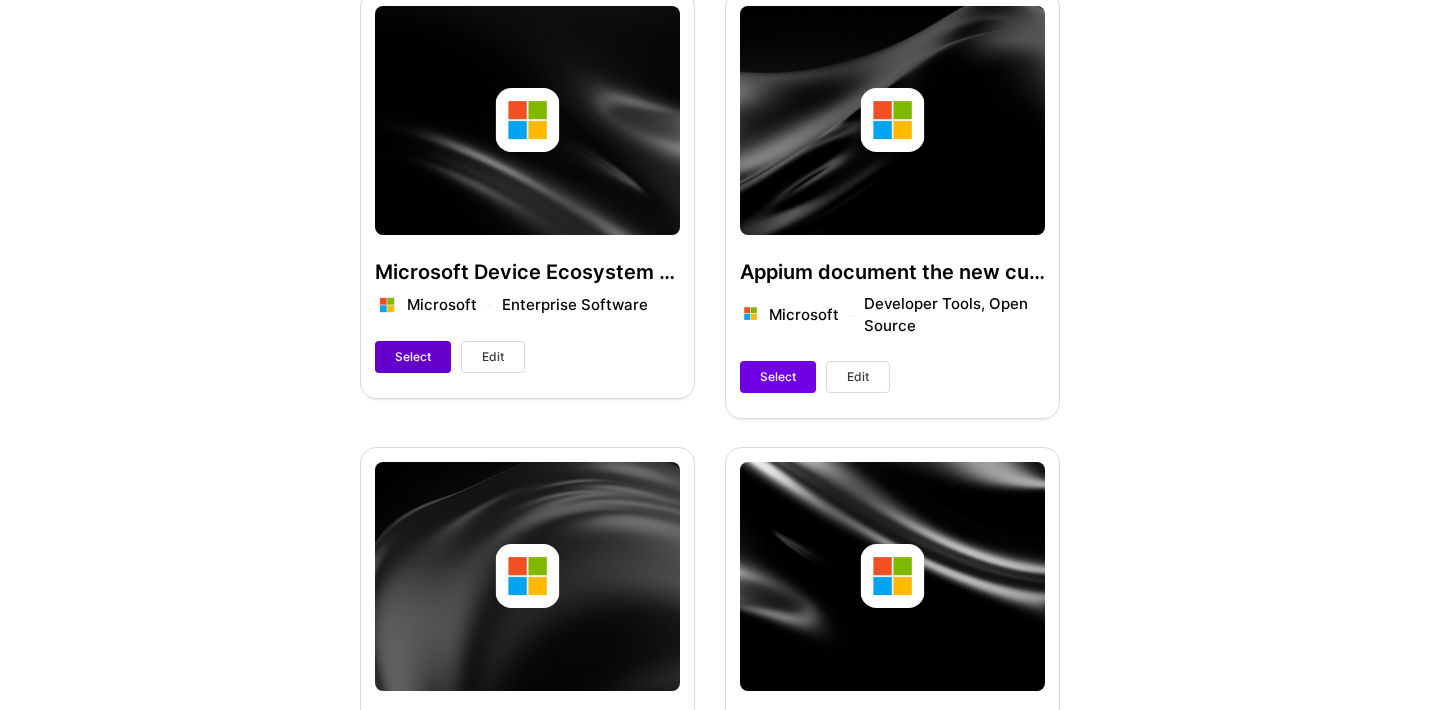 click on "Select" at bounding box center [413, 357] 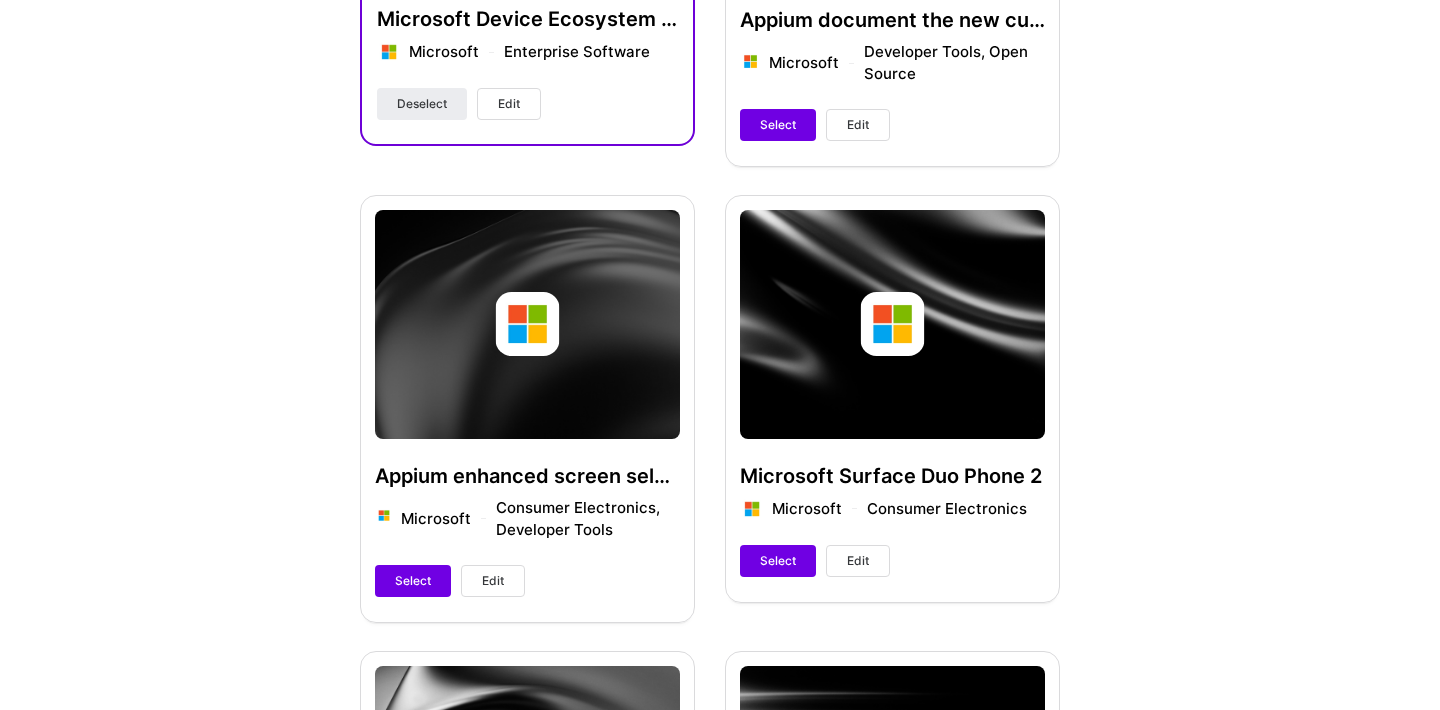 scroll, scrollTop: 749, scrollLeft: 0, axis: vertical 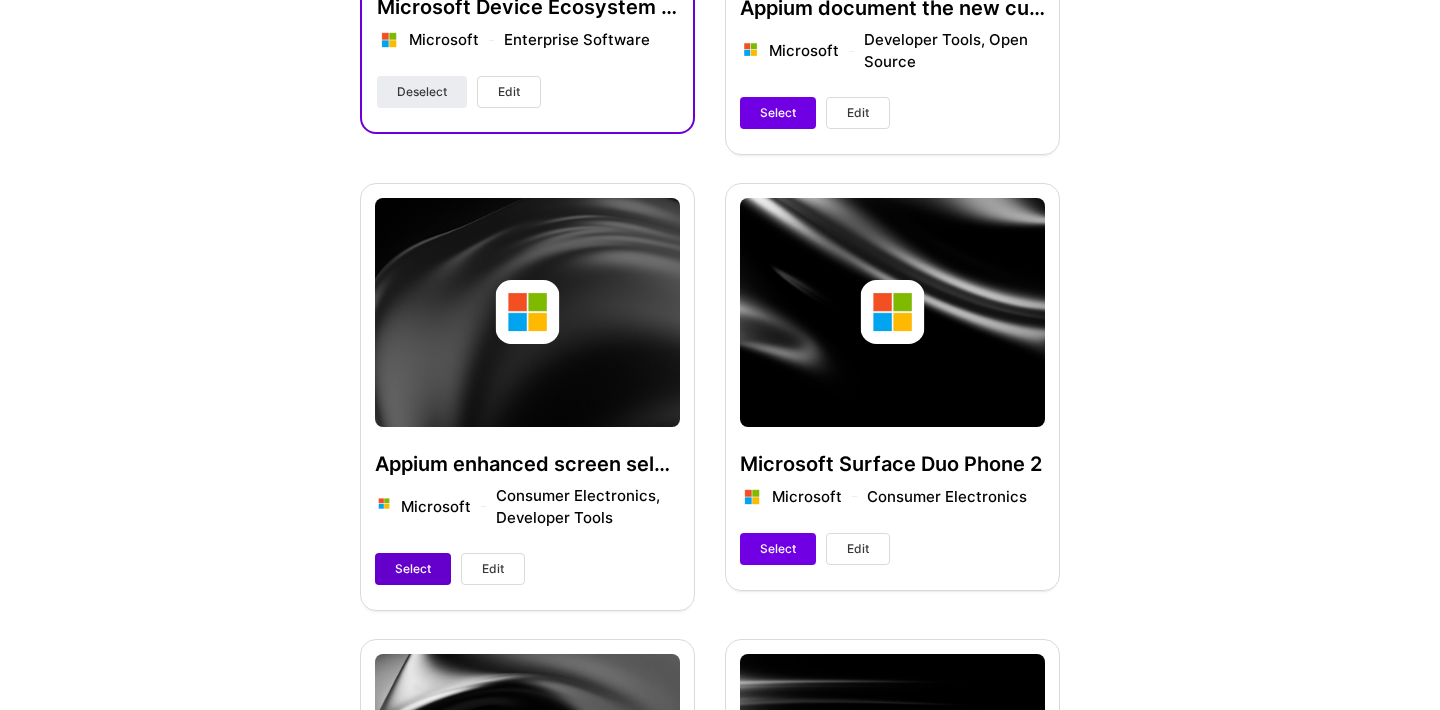 click on "Select" at bounding box center [413, 569] 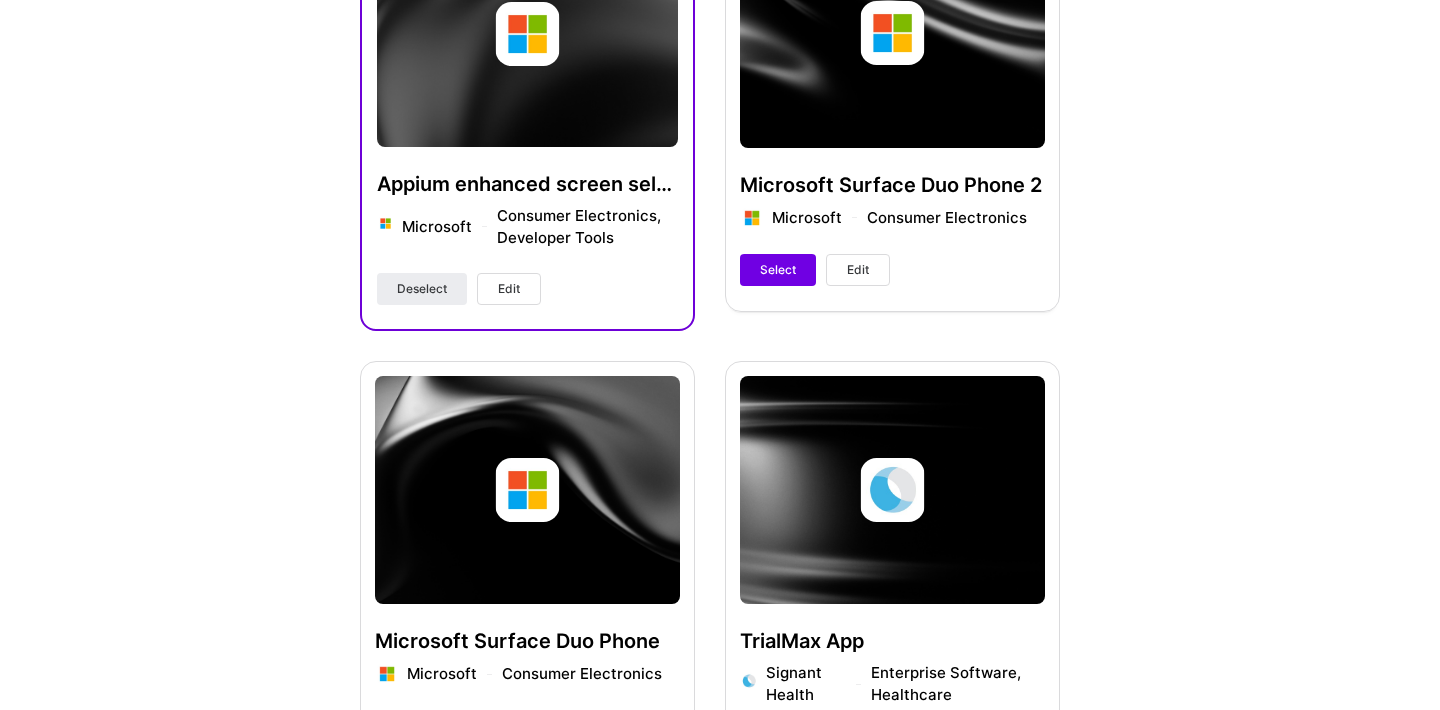 scroll, scrollTop: 1002, scrollLeft: 0, axis: vertical 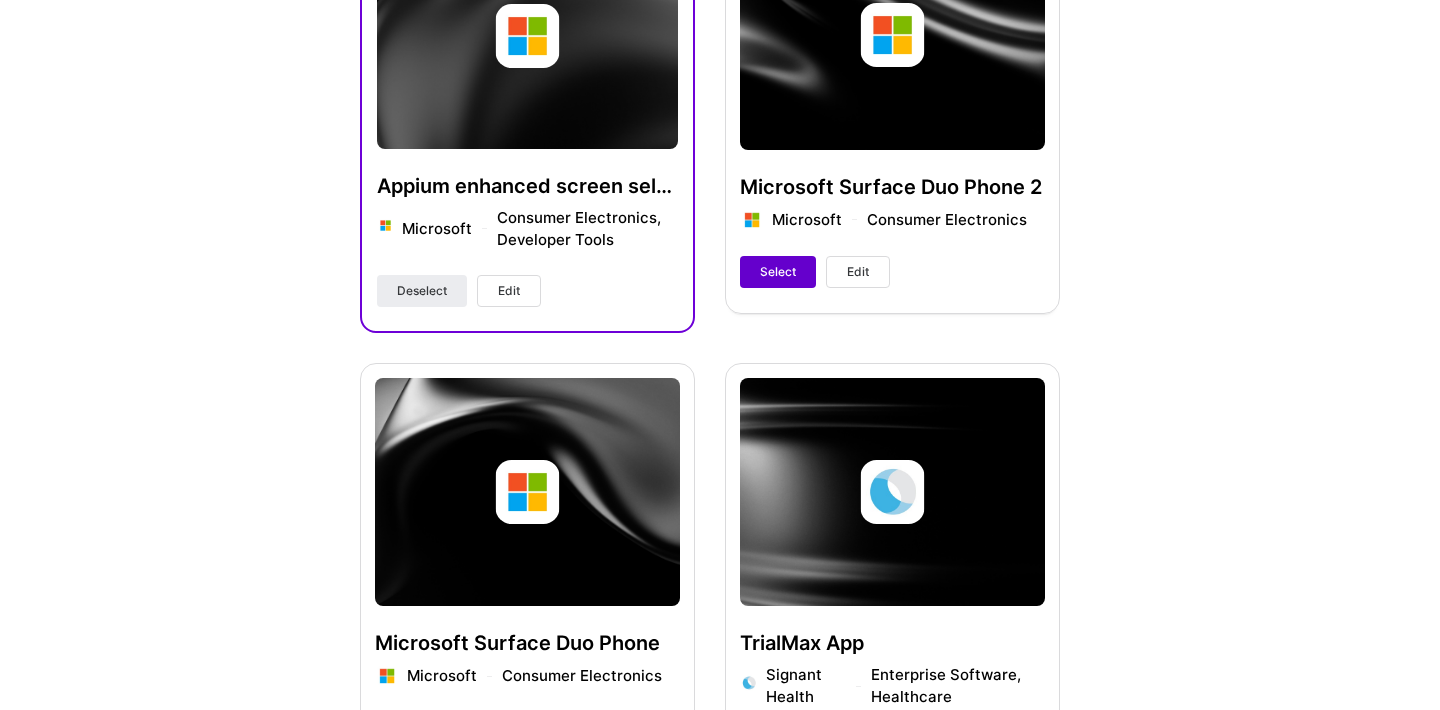 click on "Select" at bounding box center [778, 272] 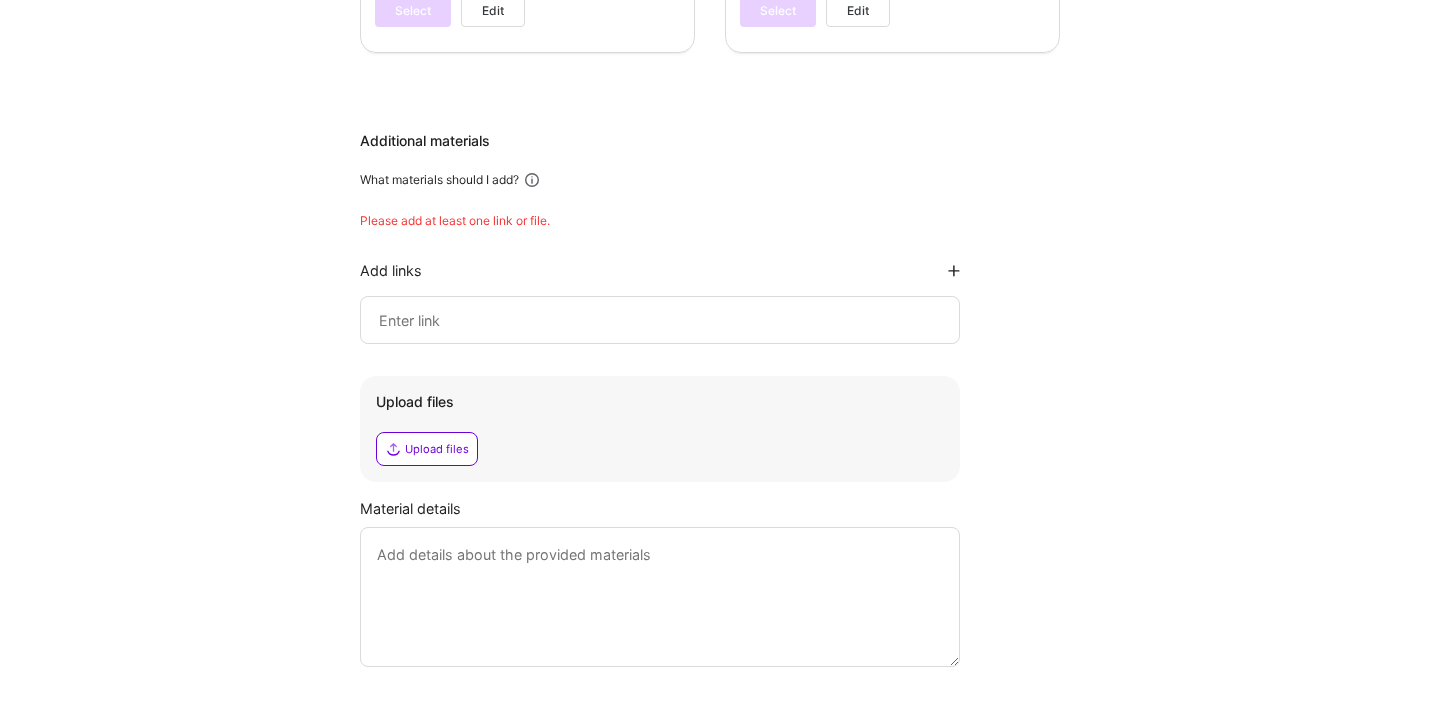 scroll, scrollTop: 2174, scrollLeft: 0, axis: vertical 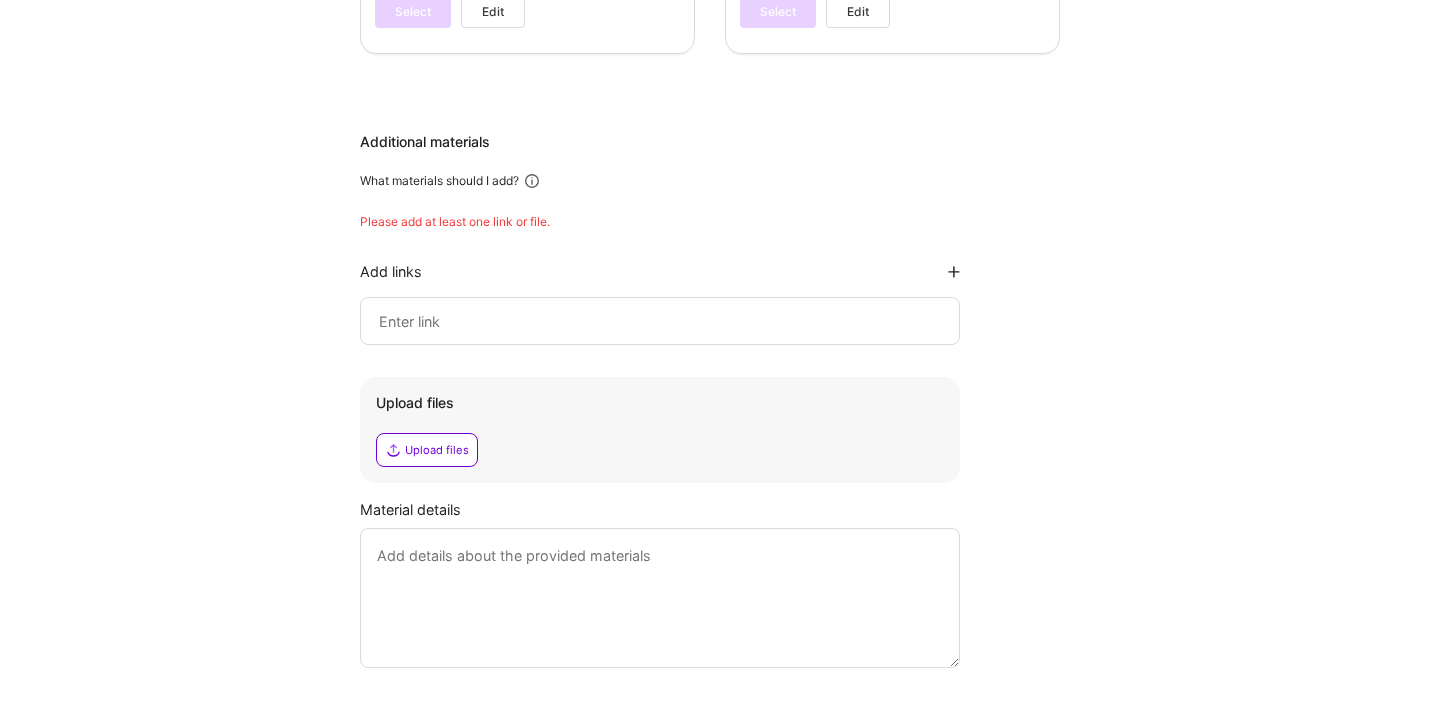 click 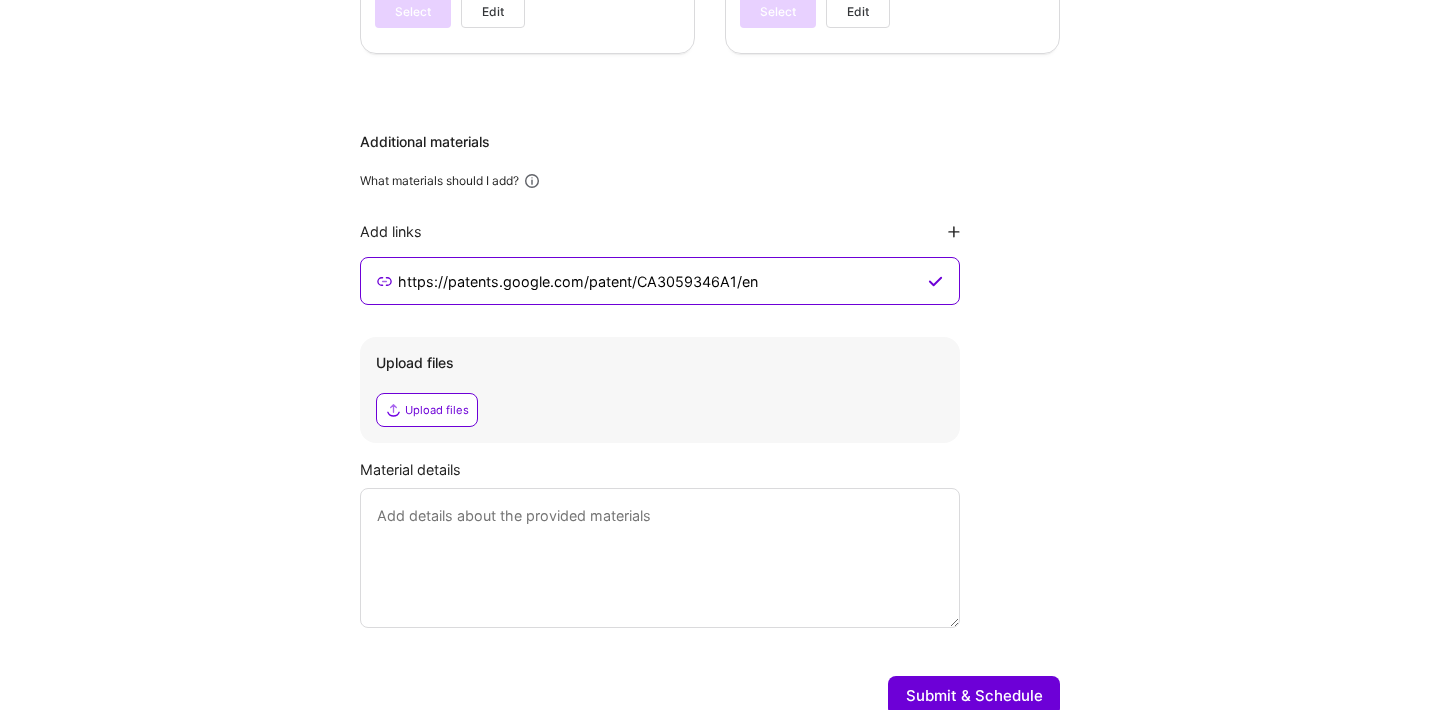type on "https://patents.google.com/patent/CA3059346A1/en" 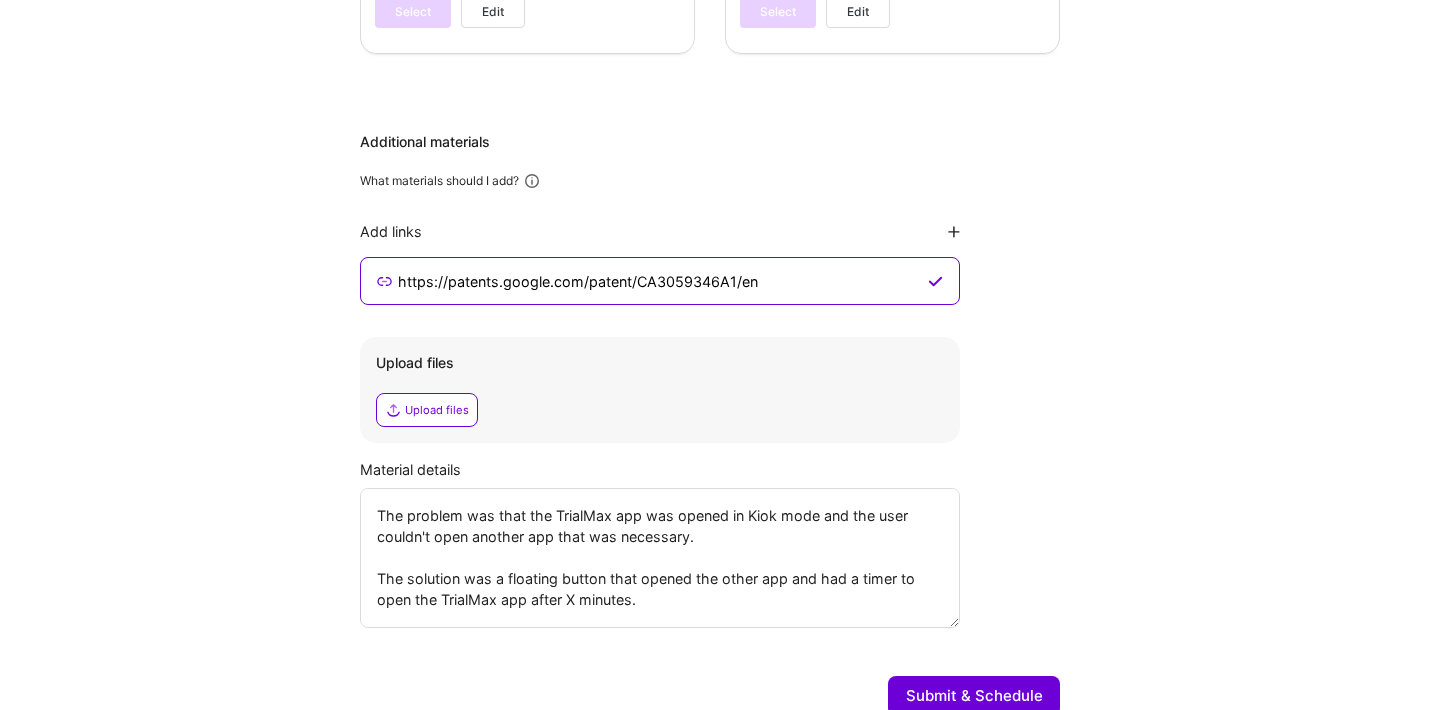 scroll, scrollTop: 41, scrollLeft: 0, axis: vertical 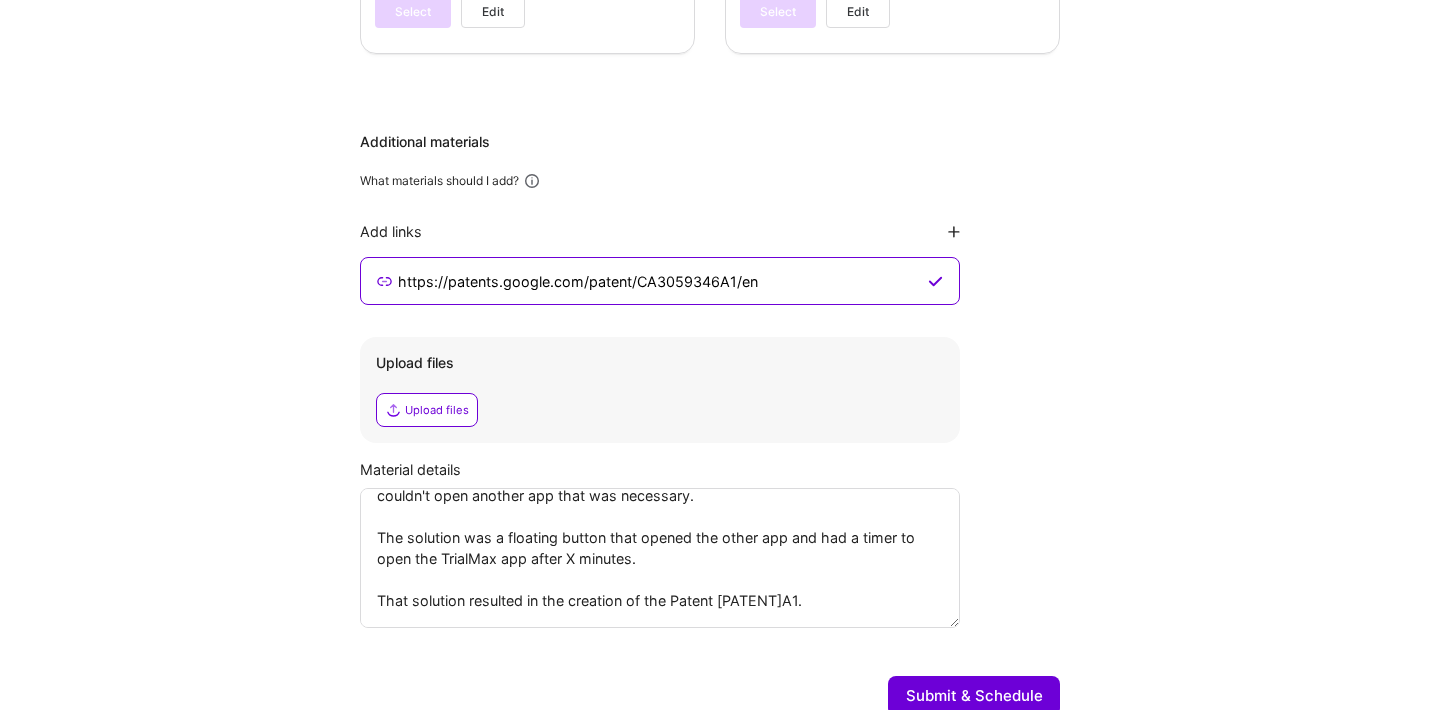 click on "The problem was that the TrialMax app was opened in Kiok mode and the user couldn't open another app that was necessary.
The solution was a floating button that opened the other app and had a timer to open the TrialMax app after X minutes.
That solution resulted in the creation of the Patent CA3059346A1." at bounding box center (660, 558) 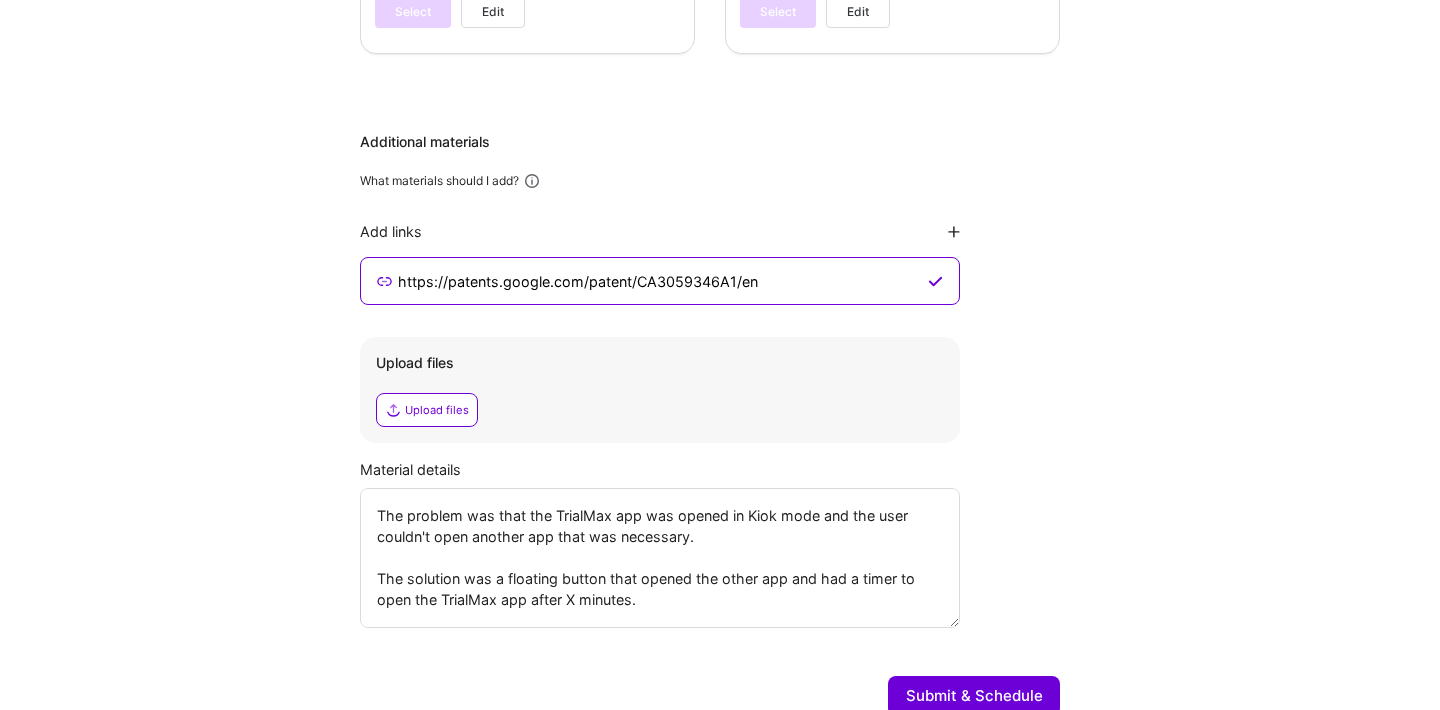 scroll, scrollTop: 0, scrollLeft: 0, axis: both 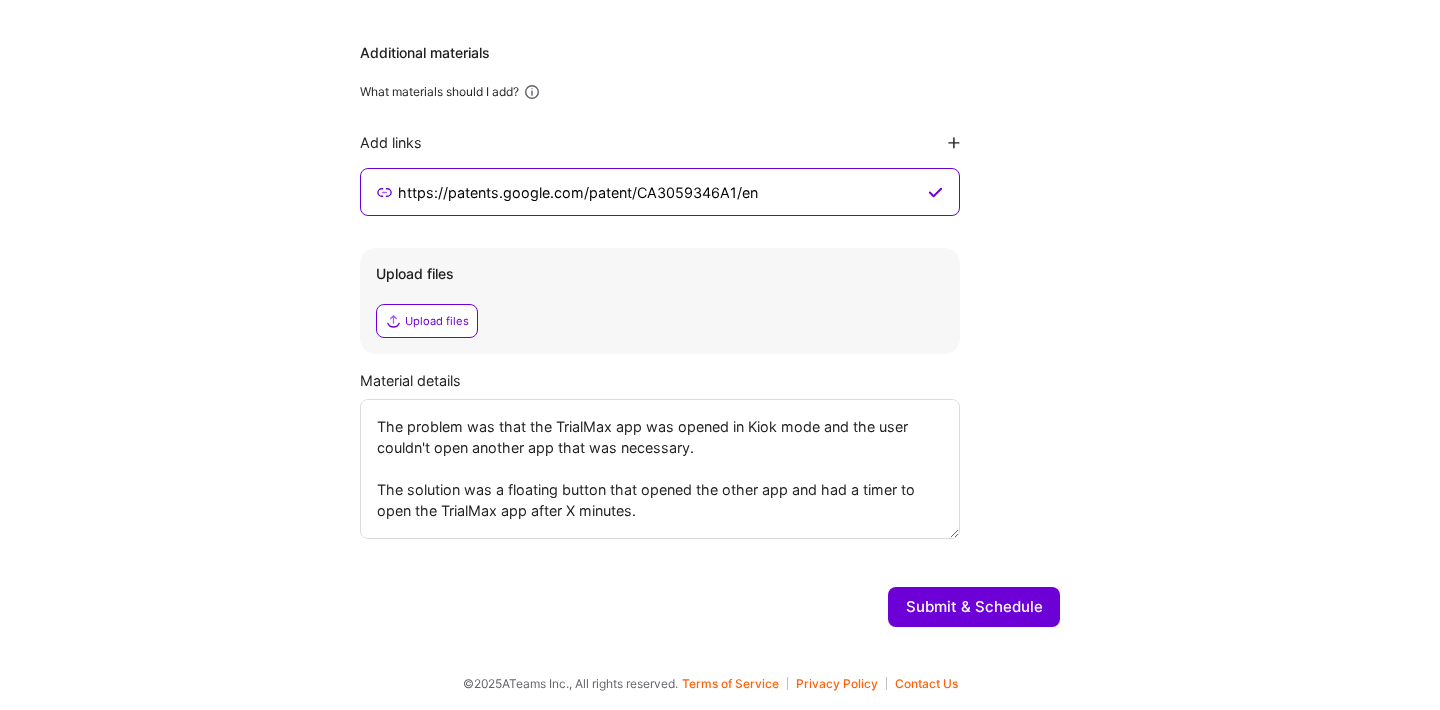 type on "The problem was that the TrialMax app was opened in Kiok mode and the user couldn't open another app that was necessary.
The solution was a floating button that opened the other app and had a timer to open the TrialMax app after X minutes.
That solution resulted in the creation of the Patent CA3059346A1." 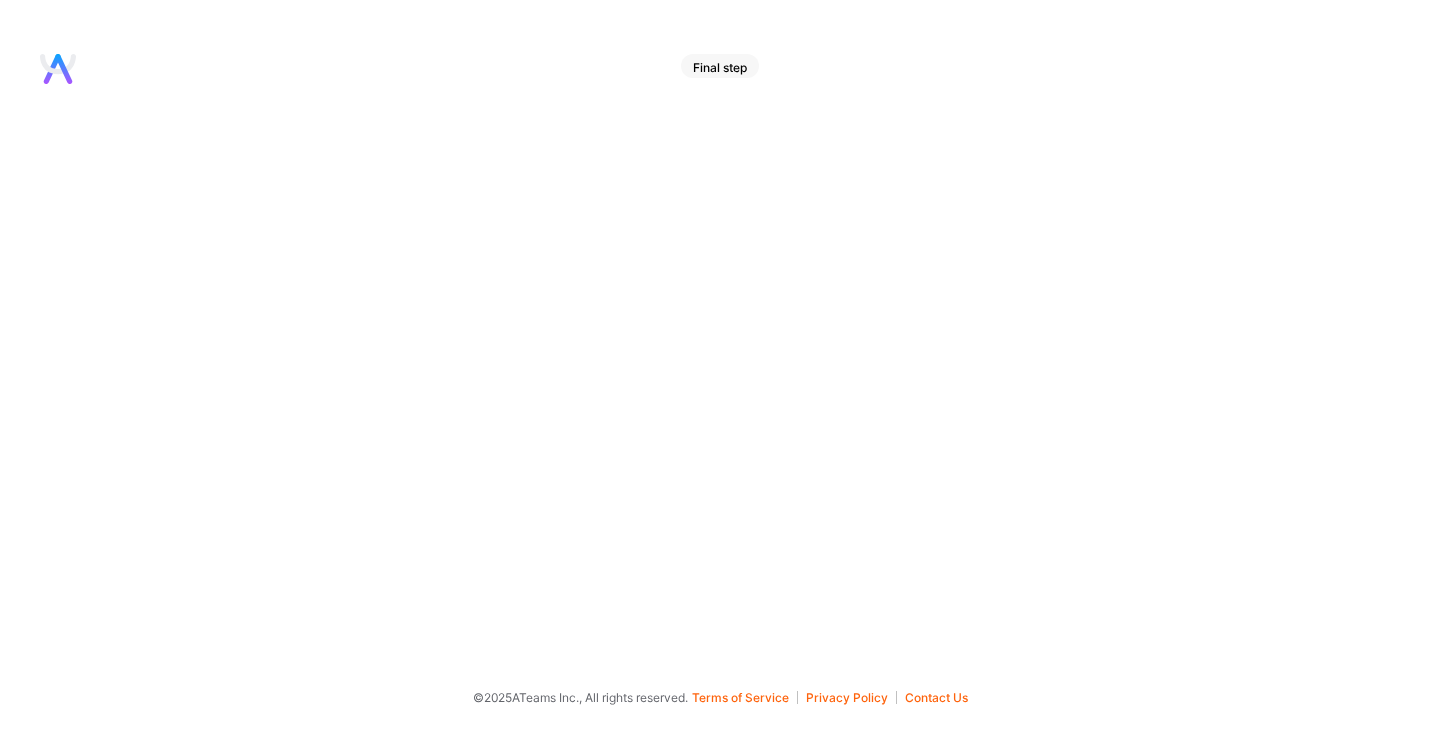scroll, scrollTop: 0, scrollLeft: 0, axis: both 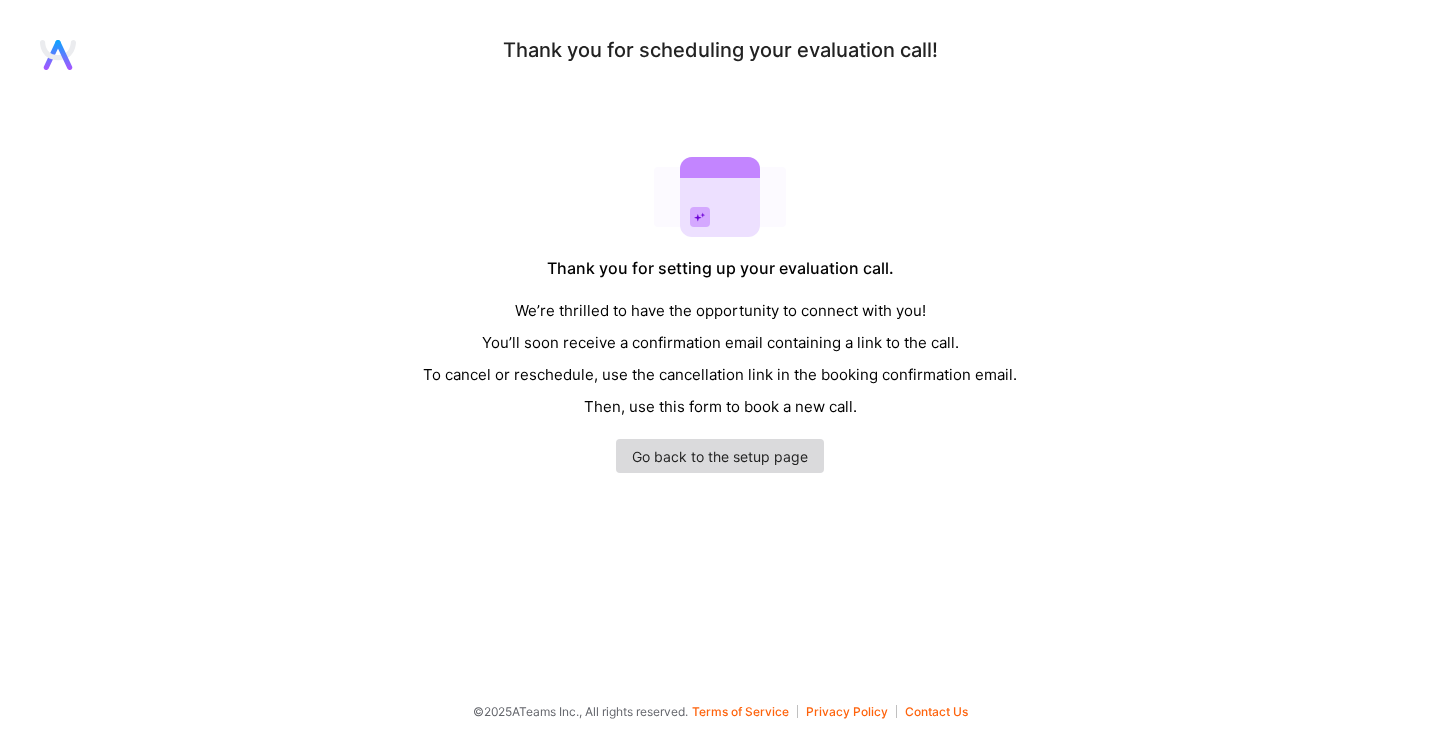 click on "Go back to the setup page" at bounding box center (720, 456) 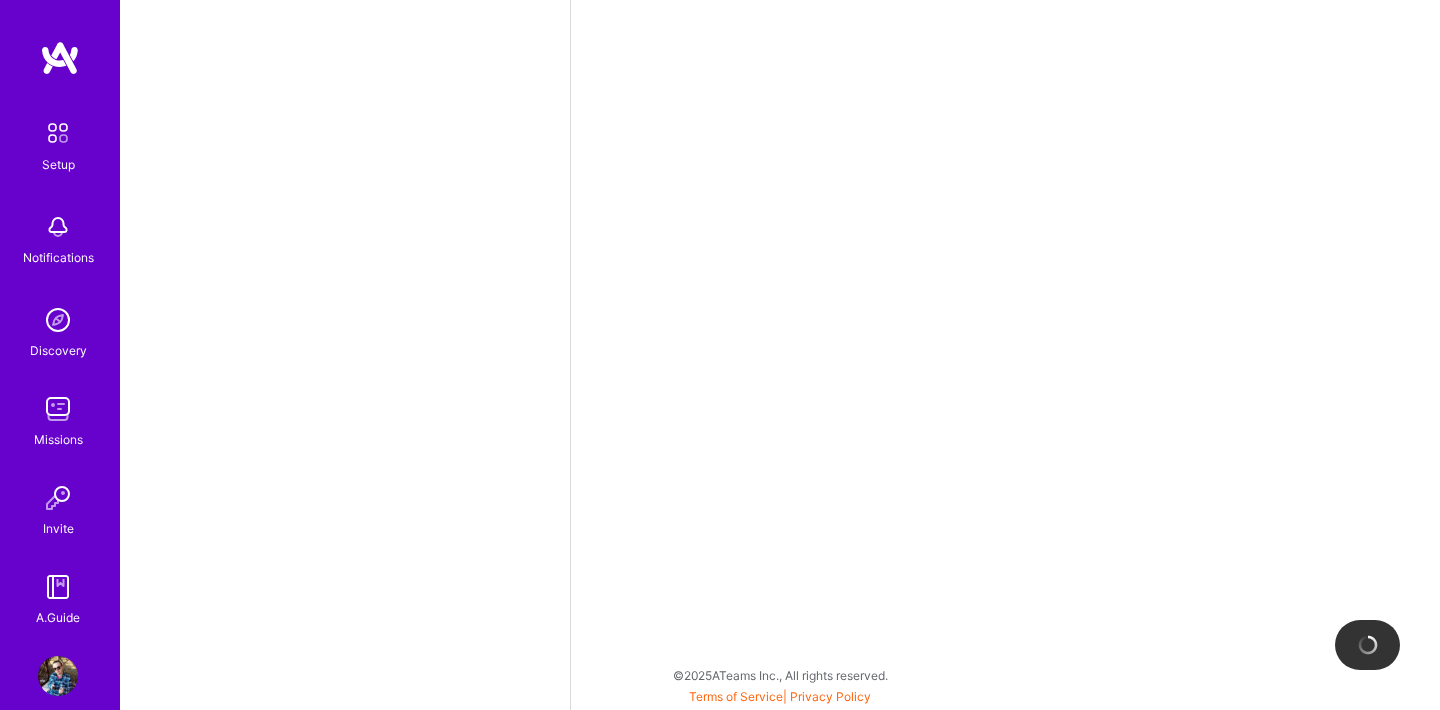 scroll, scrollTop: 0, scrollLeft: 0, axis: both 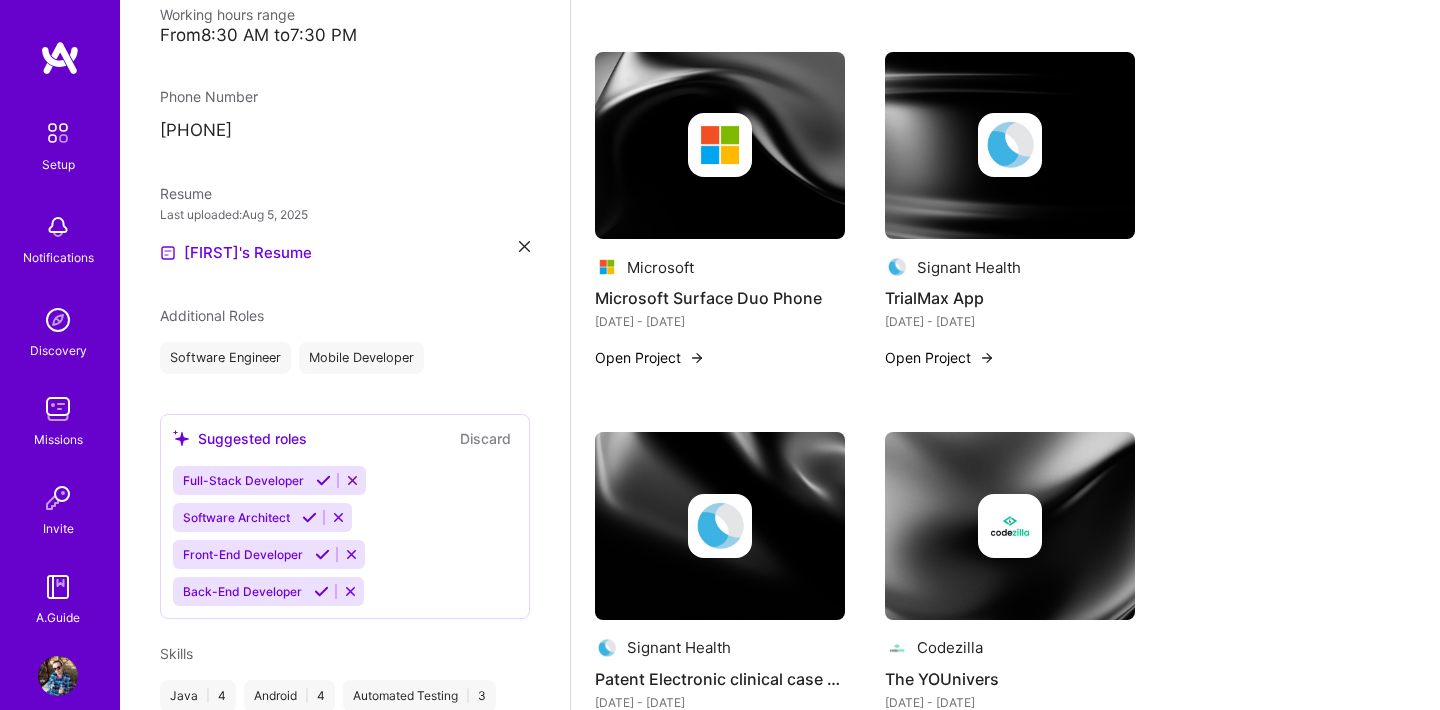 click on "Patent Electronic clinical case reporting" at bounding box center (720, 679) 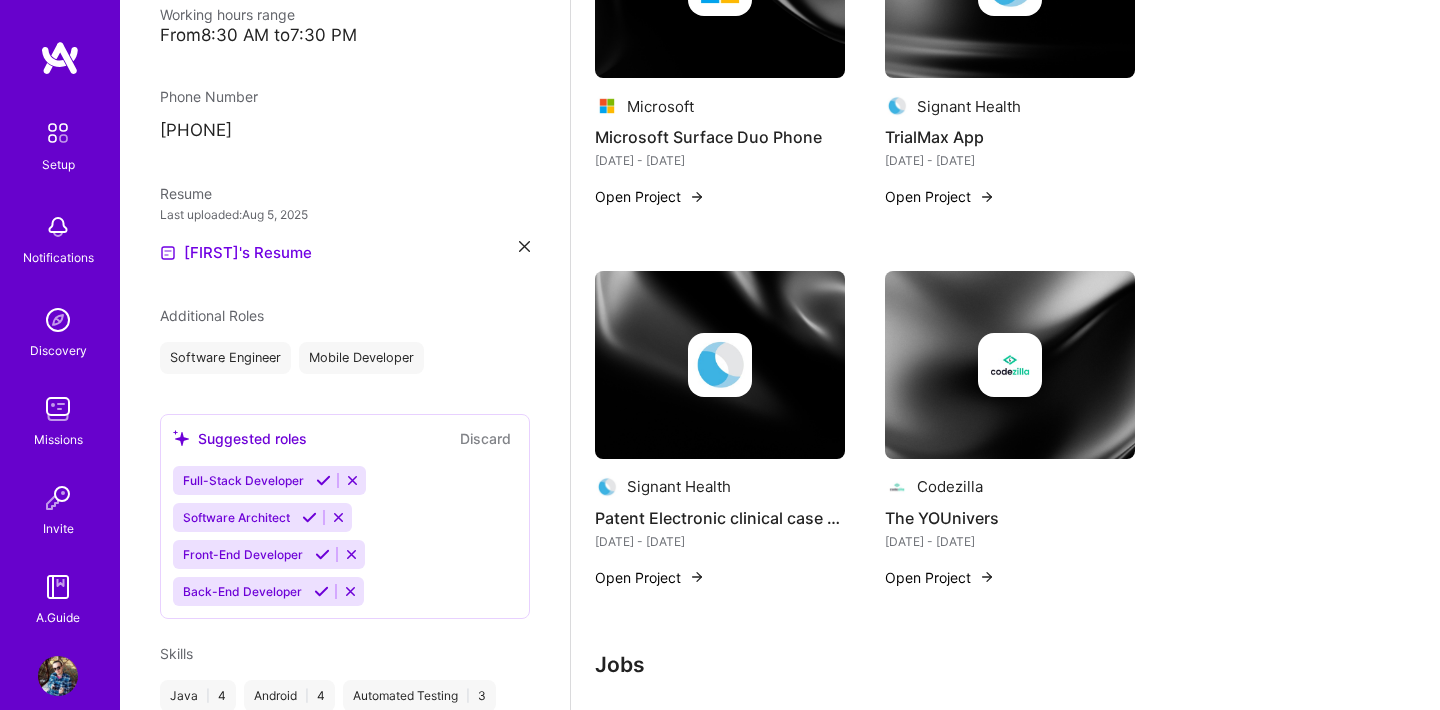 scroll, scrollTop: 3411, scrollLeft: 0, axis: vertical 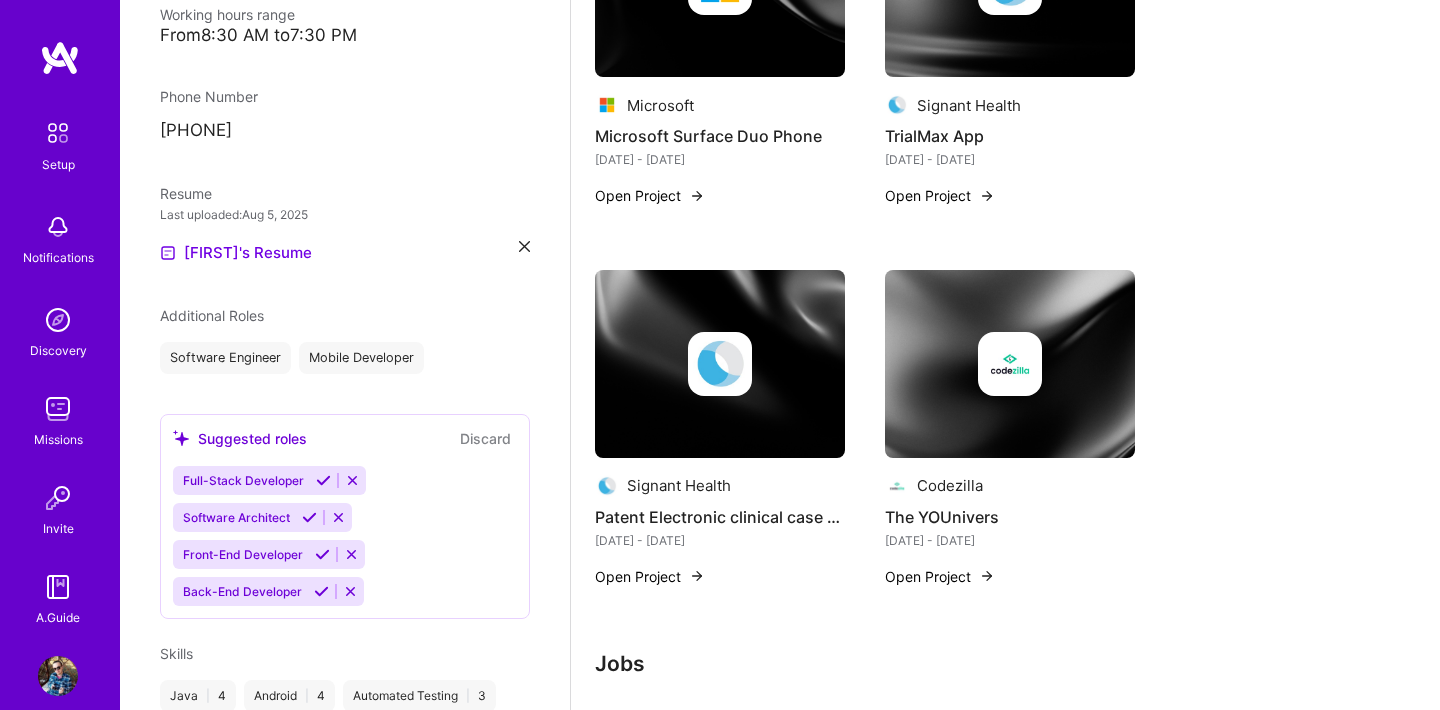 click at bounding box center [697, 576] 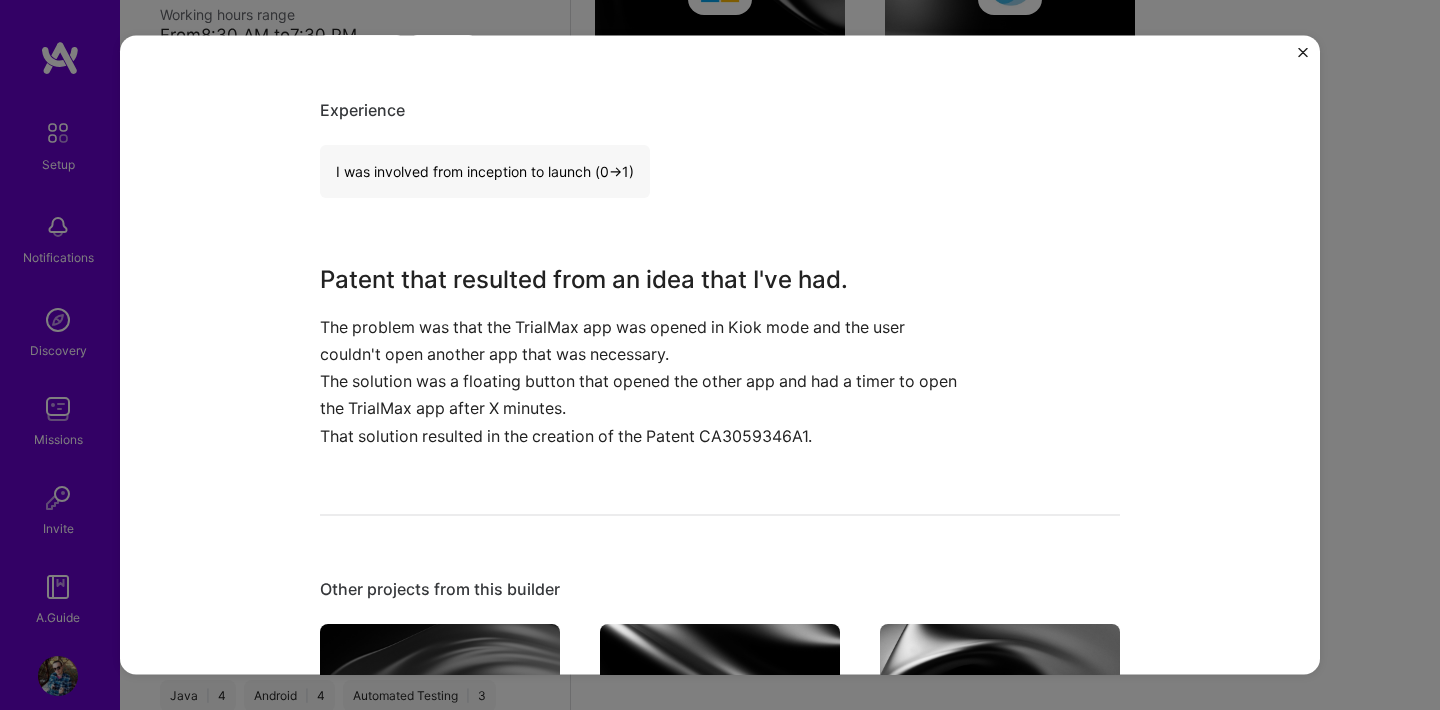 scroll, scrollTop: 512, scrollLeft: 0, axis: vertical 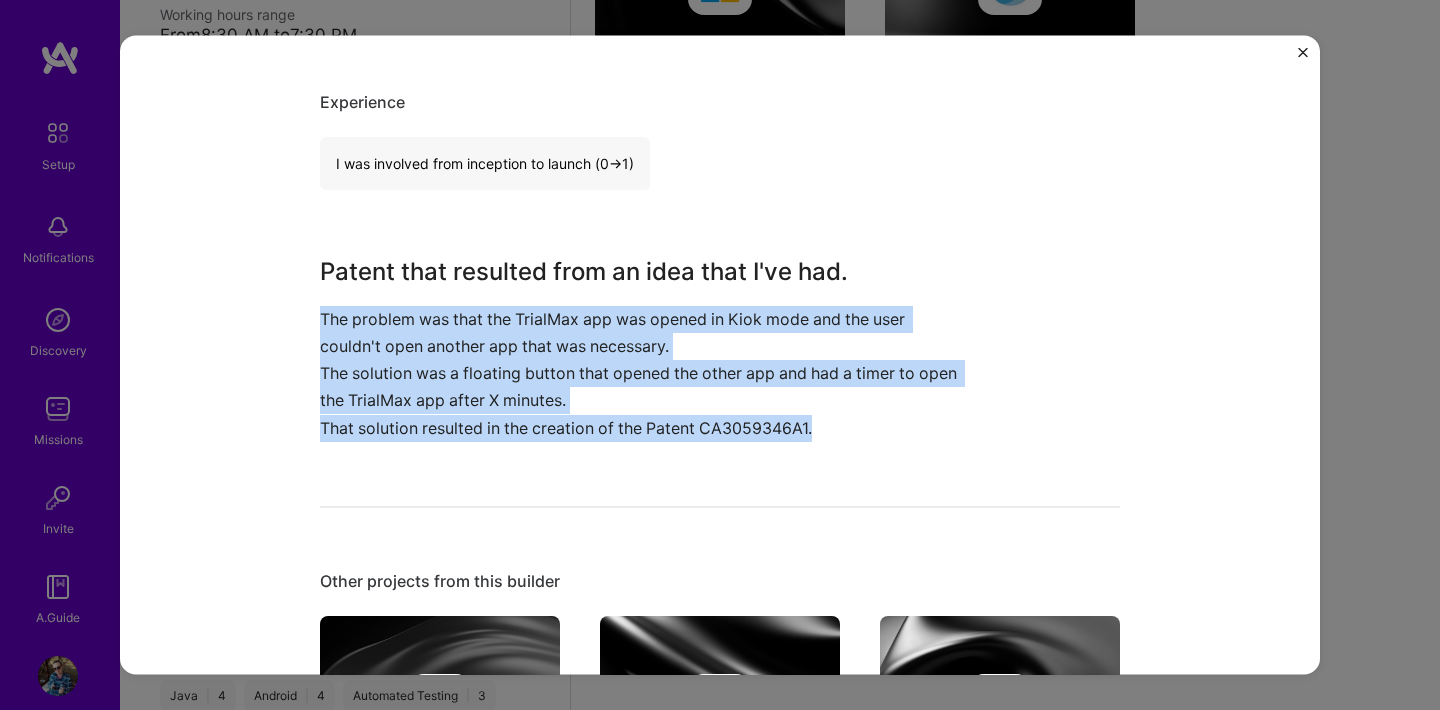 drag, startPoint x: 825, startPoint y: 428, endPoint x: 313, endPoint y: 325, distance: 522.2576 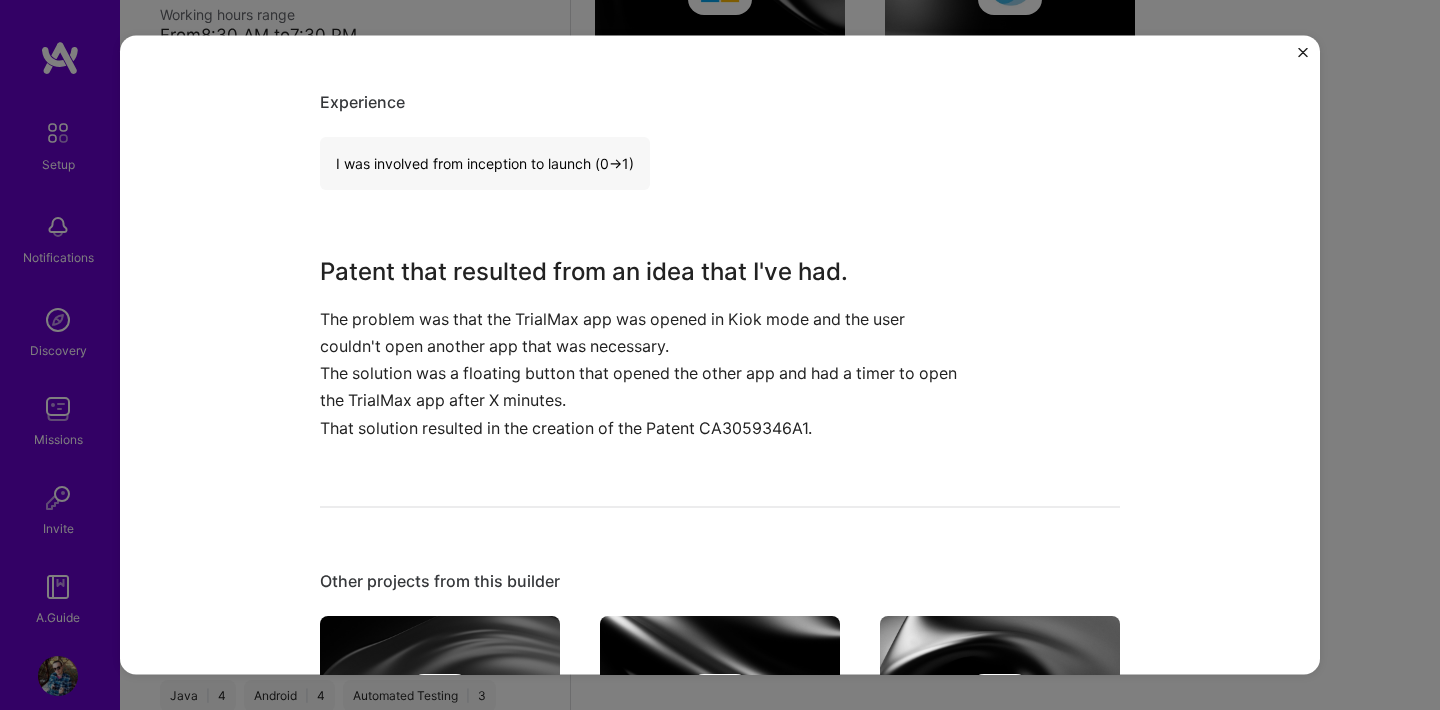 click on "Patent Electronic clinical case reporting   Signant Health Healthcare Project link Role Android Developer Apr, 2018  -   Dec, 2019 Skills used Android Java Experience I was involved from inception to launch (0  ->  1) Patent that resulted from an idea that I've had. The problem was that the TrialMax app was opened in Kiok mode and the user couldn't open another app that was necessary. The solution was a floating button that opened the other app and had a timer to open the TrialMax app after X minutes. That solution resulted in the creation of the Patent CA3059346A1. Other projects from this builder Microsoft Appium document the new currentDisplayId setting Jul 2020 - Present Open Project   Microsoft Appium enhanced screen selection for UI interaction Jul 2020 - Present Open Project   Microsoft Microsoft Device Ecosystem Platform Jul 2022 - Present Open Project   Microsoft Microsoft Surface Duo Phone Jun 2020 - Jul 2021 Open Project   Microsoft Microsoft Surface Duo Phone 2 Jul 2021 - Jul 2022 Open Project" at bounding box center [720, 355] 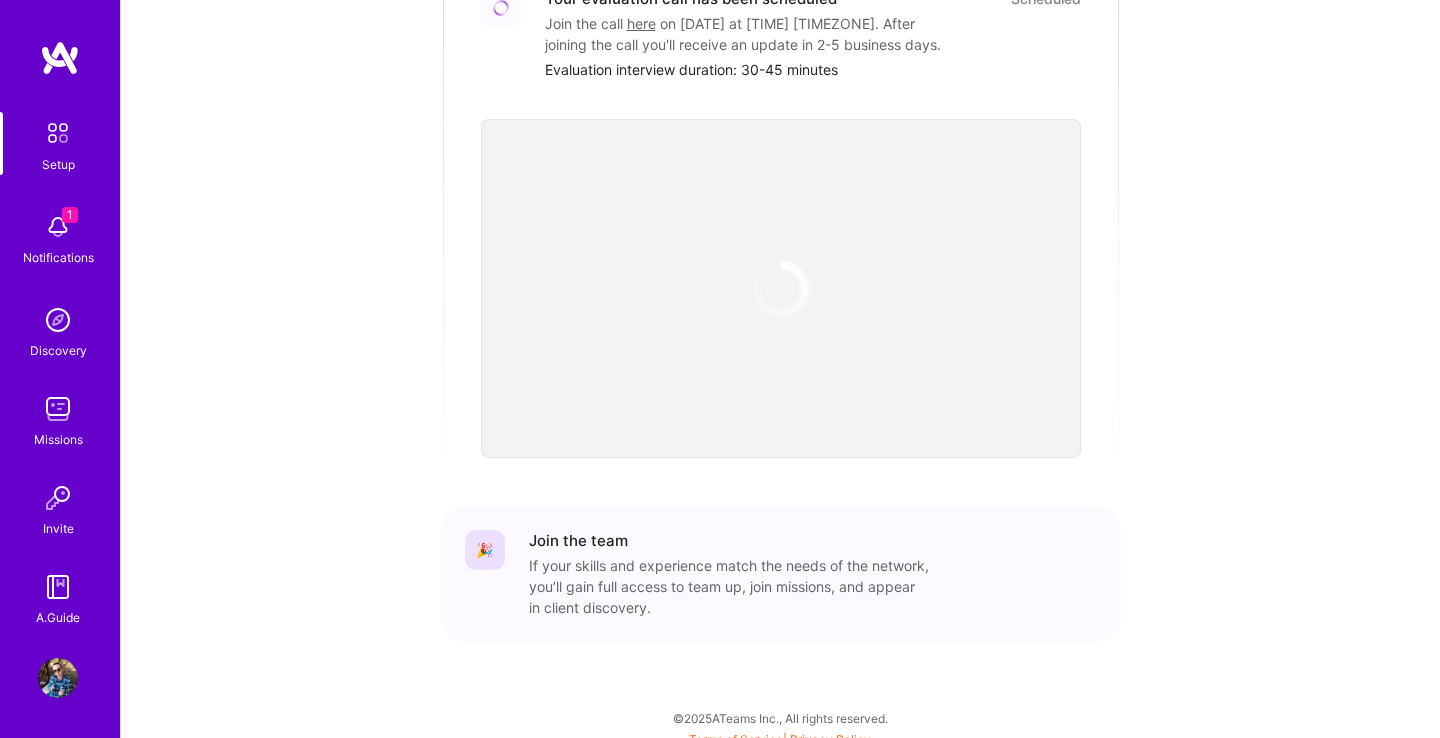 scroll, scrollTop: 660, scrollLeft: 0, axis: vertical 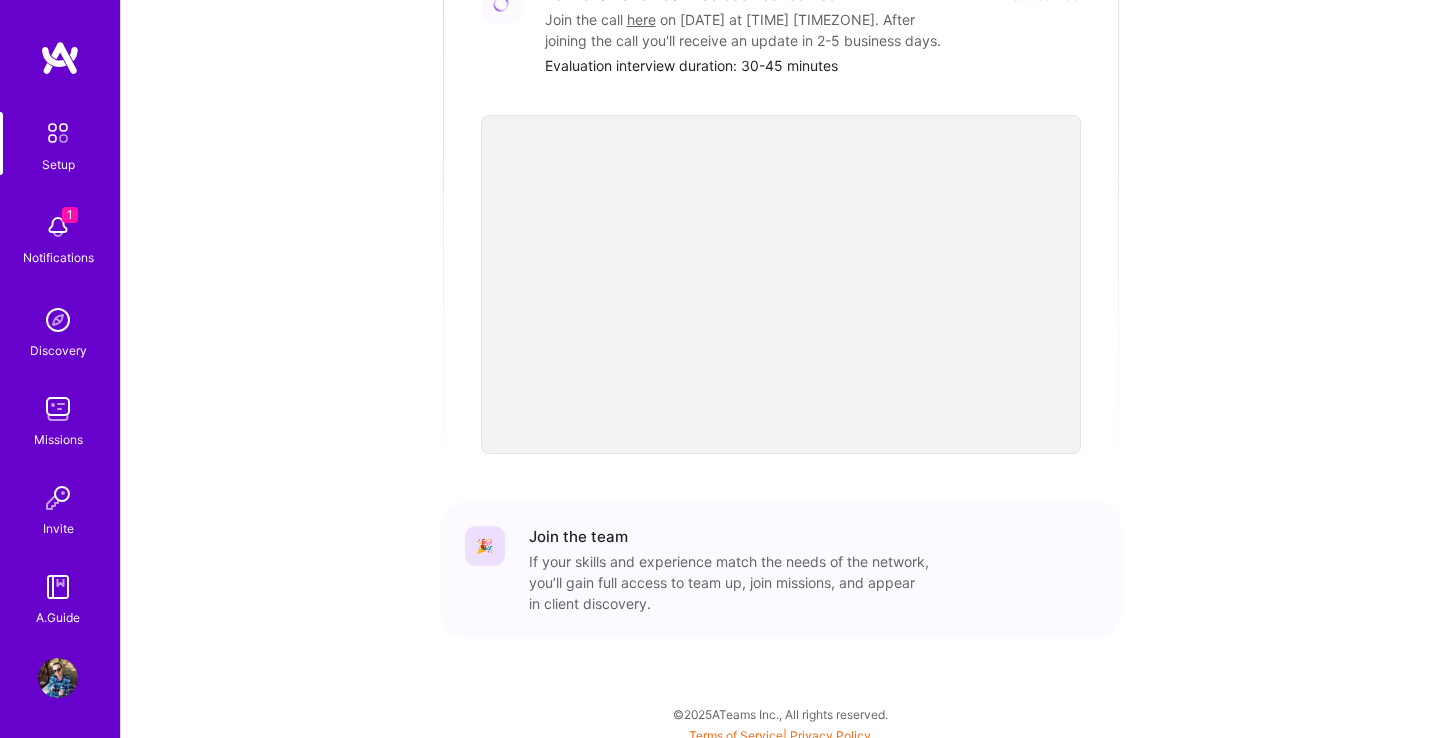 click on "1 Notifications" at bounding box center [58, 237] 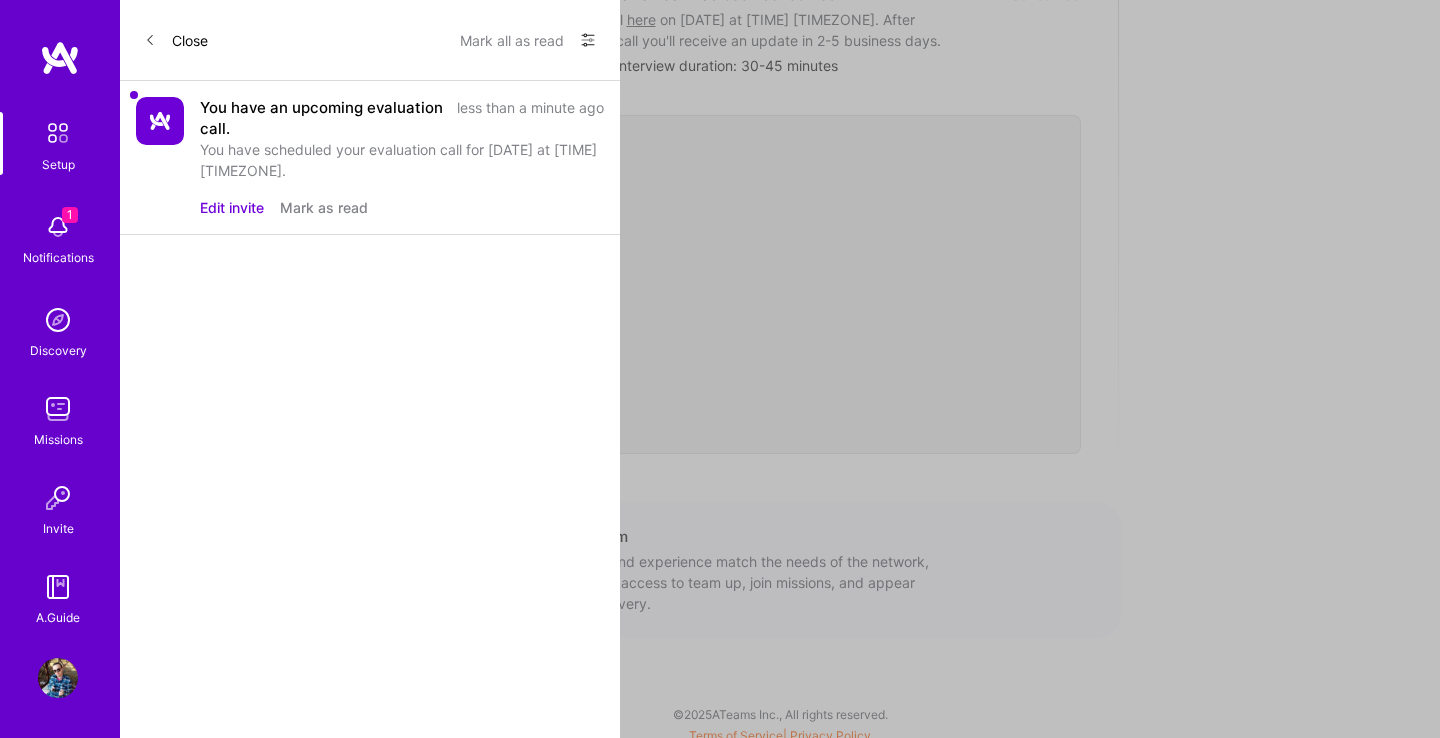 click on "Close" at bounding box center [176, 40] 